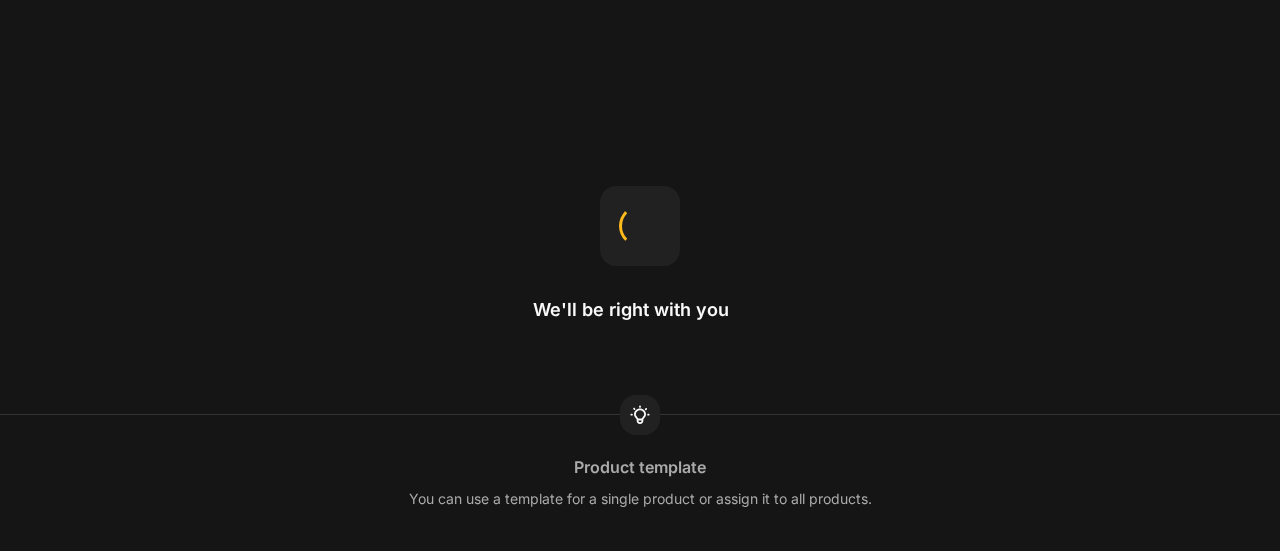 scroll, scrollTop: 0, scrollLeft: 0, axis: both 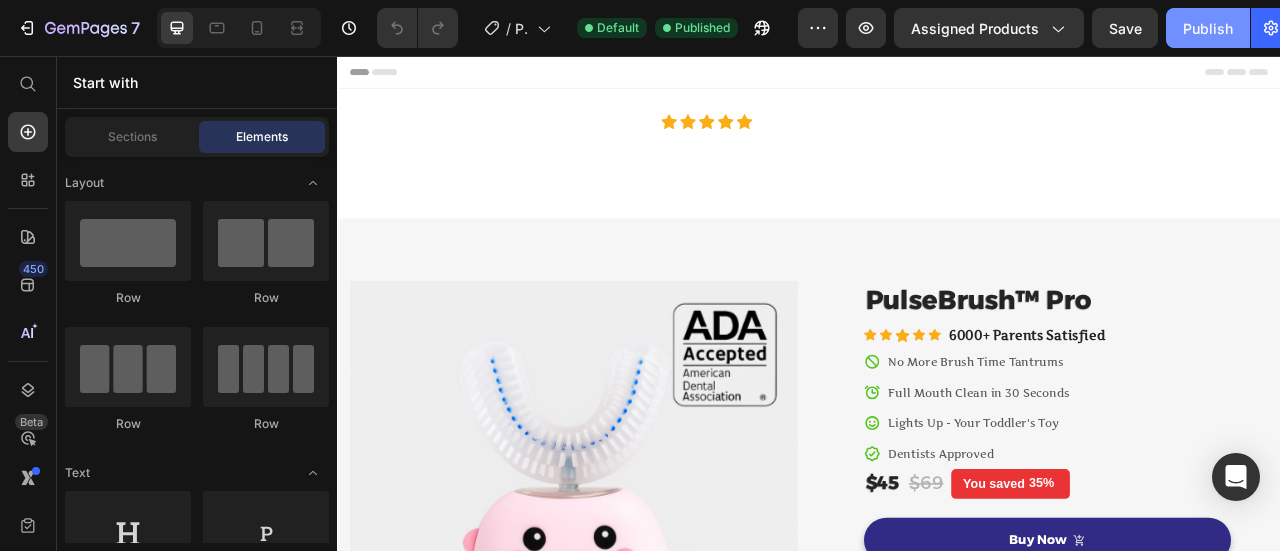 click on "Publish" at bounding box center [1208, 28] 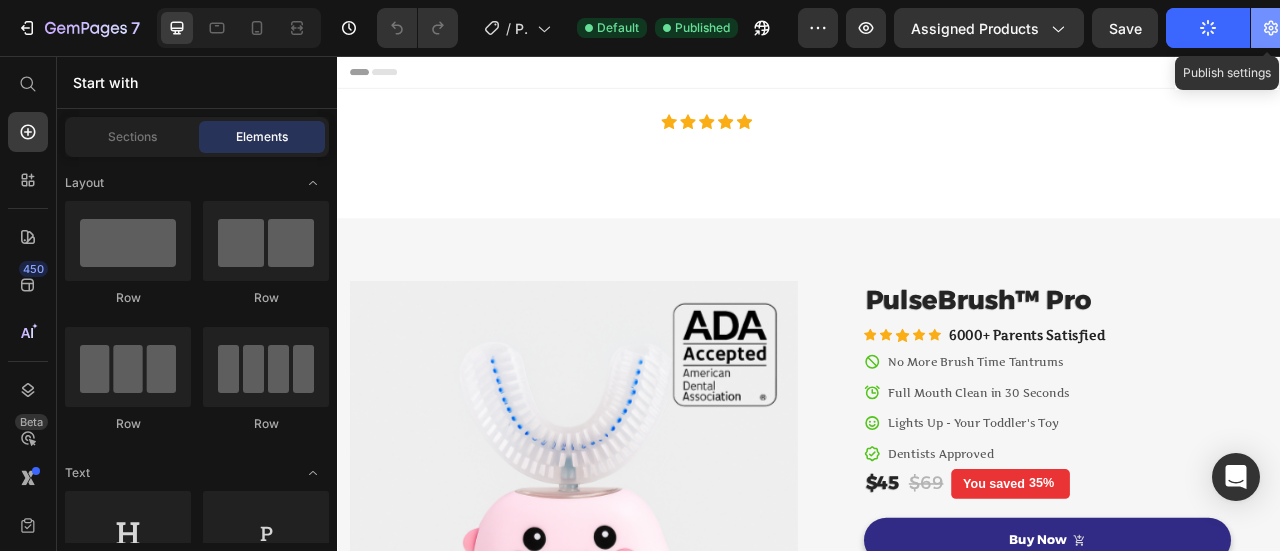 click 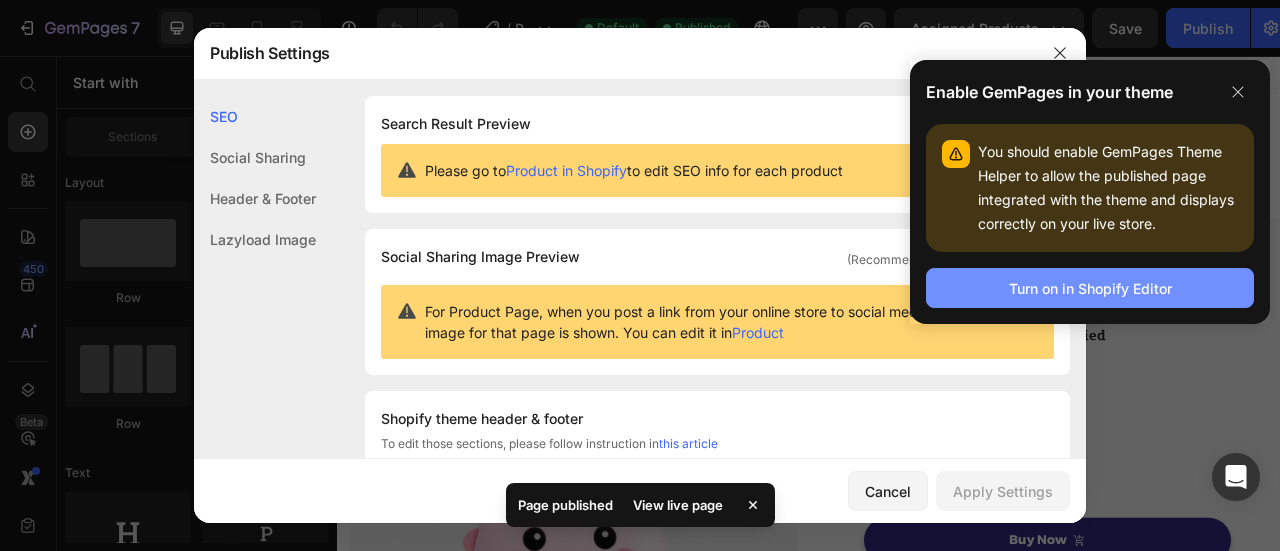 click on "Turn on in Shopify Editor" at bounding box center [1090, 288] 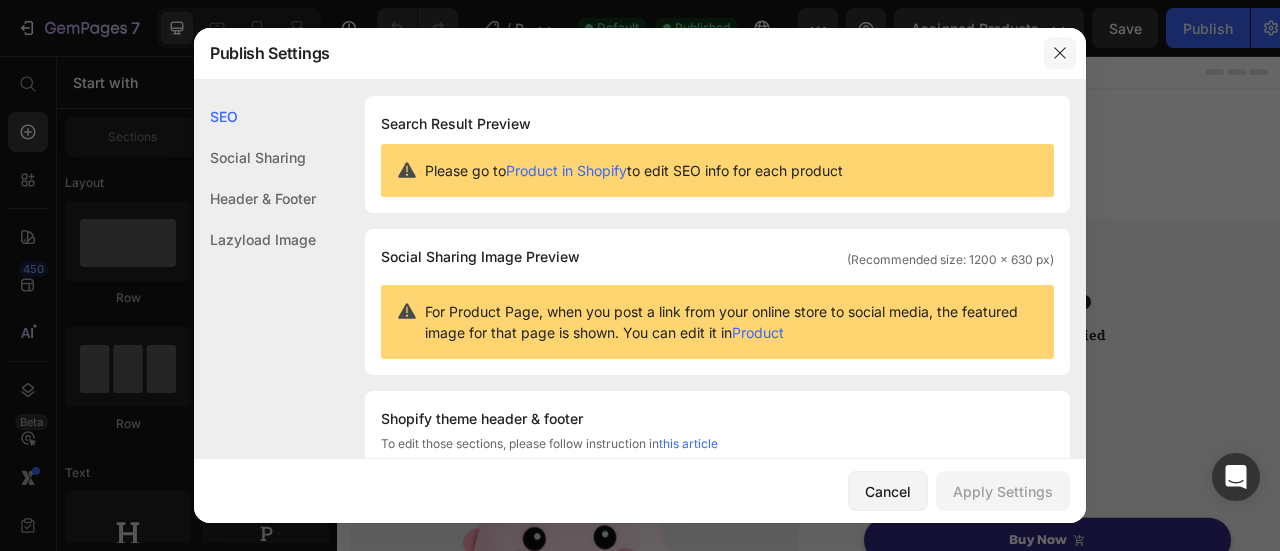 click at bounding box center (1060, 53) 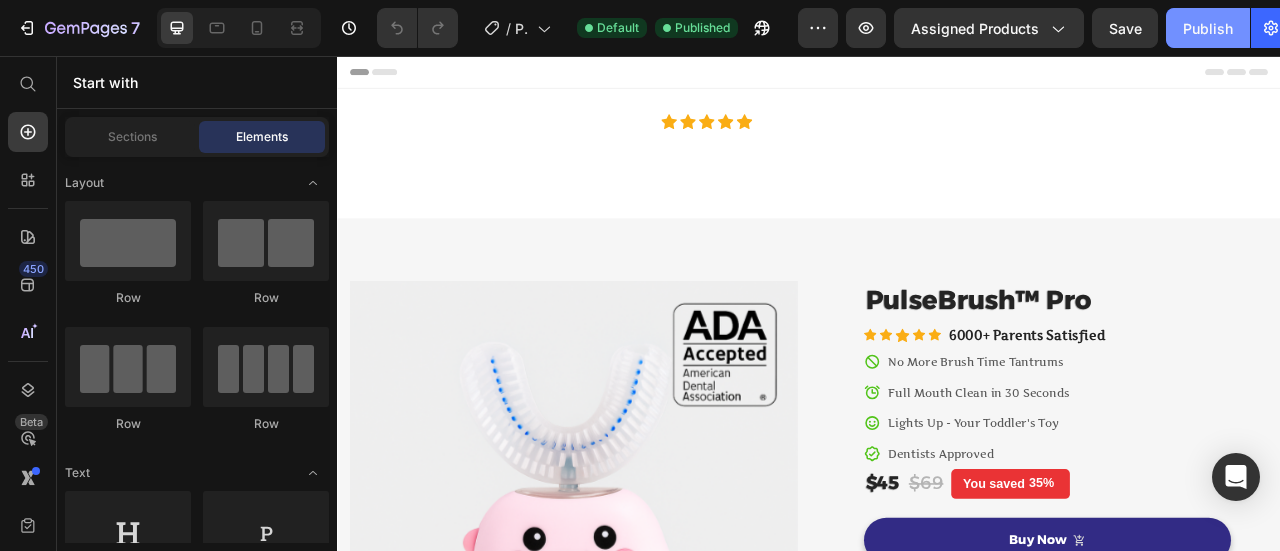 click on "Publish" at bounding box center [1208, 28] 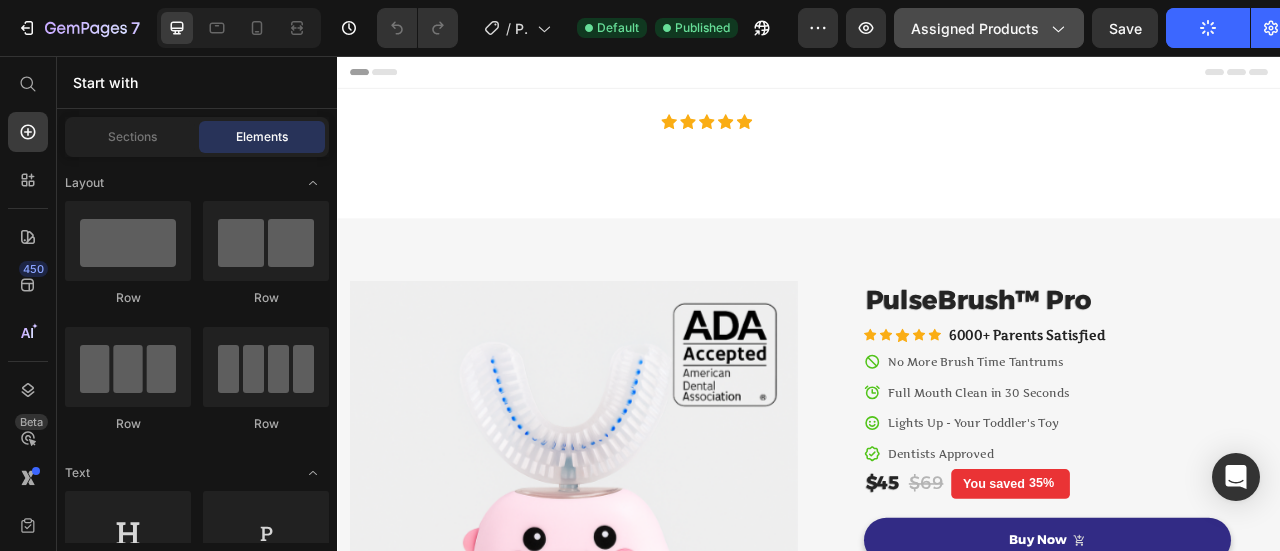click on "Assigned Products" 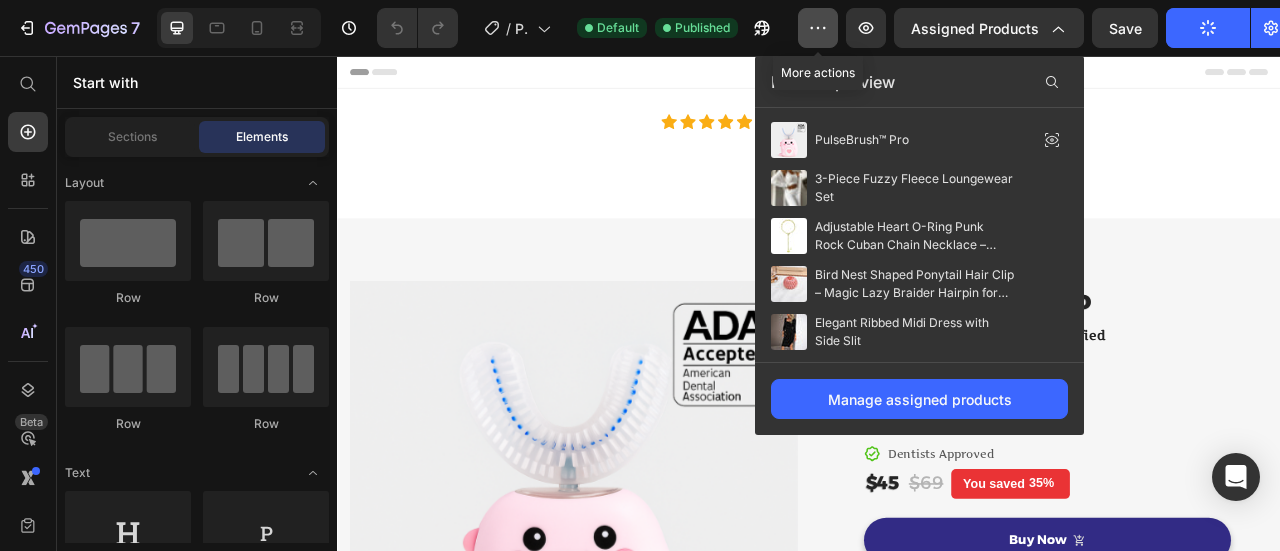 click 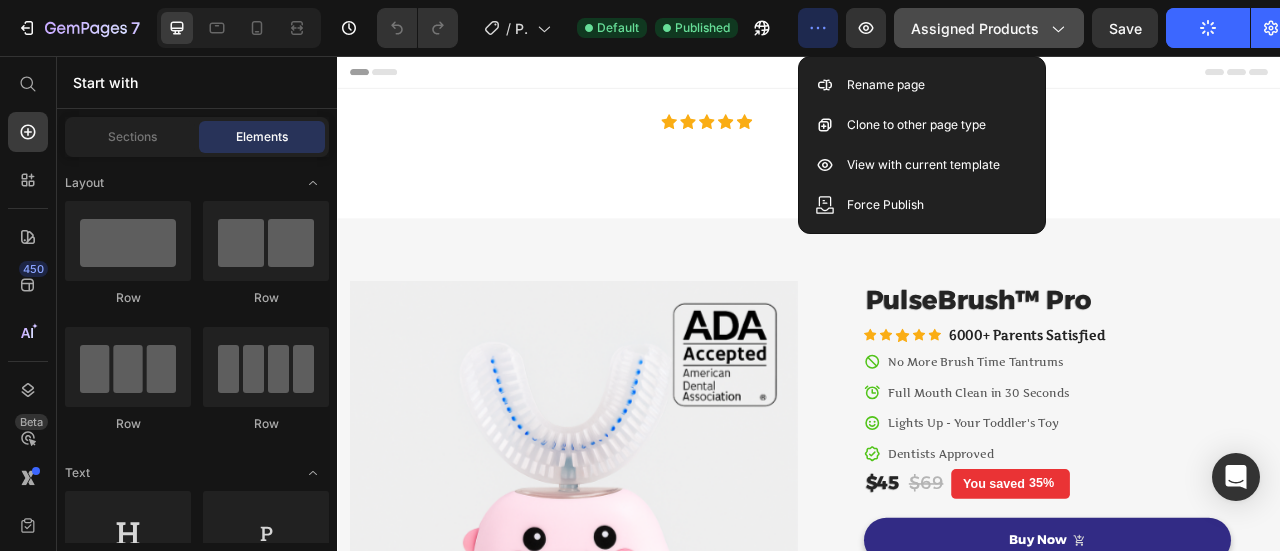 click on "Assigned Products" at bounding box center [989, 28] 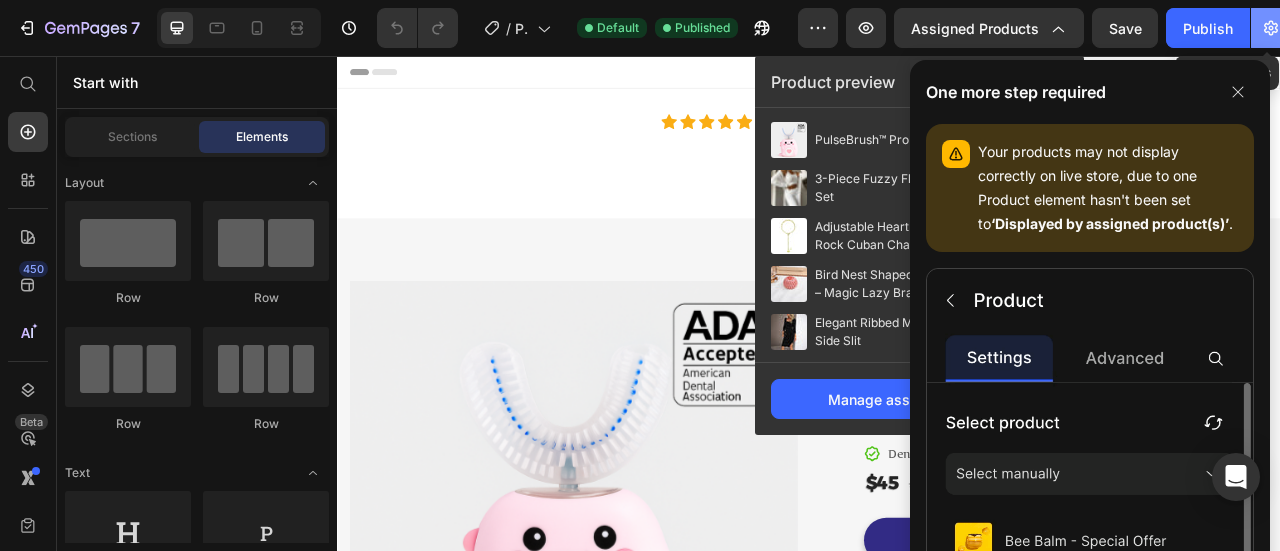 click 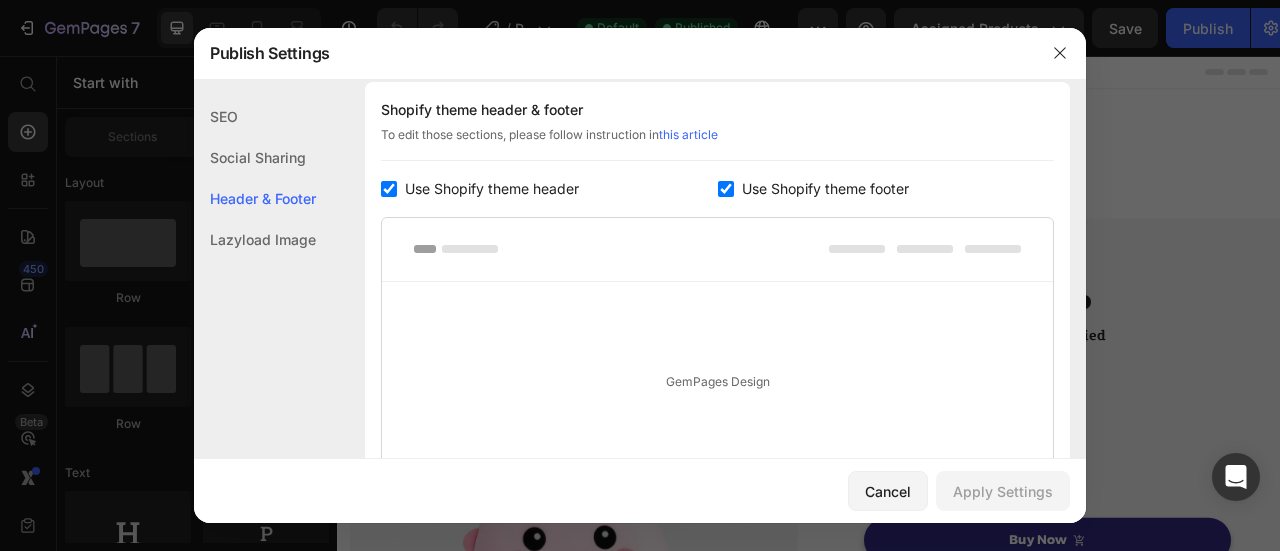 scroll, scrollTop: 296, scrollLeft: 0, axis: vertical 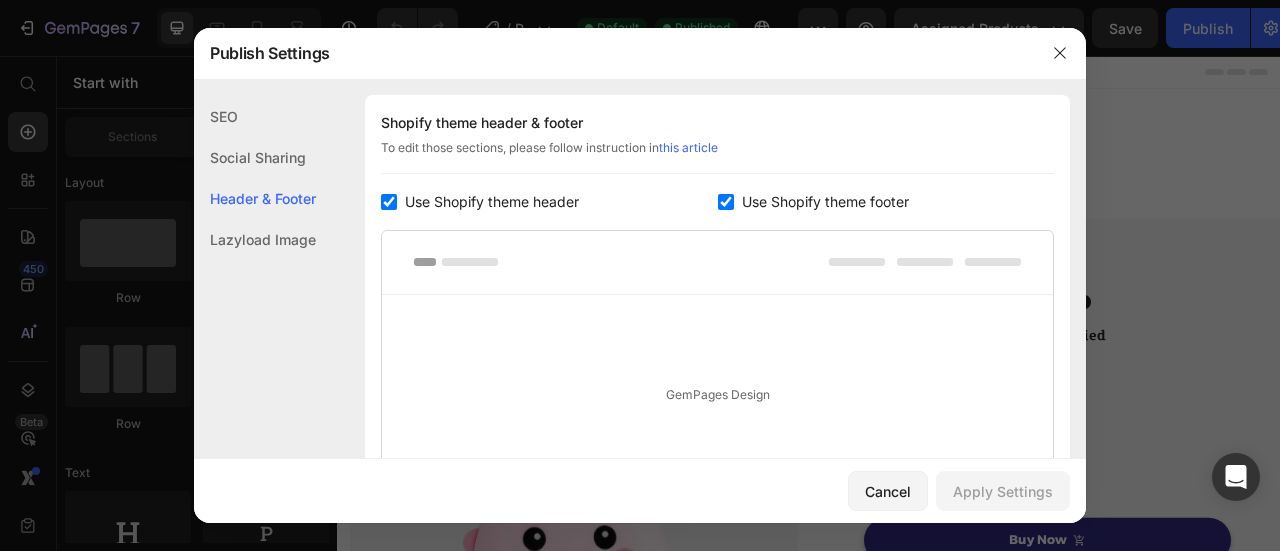 click on "Use Shopify theme header" at bounding box center [549, 202] 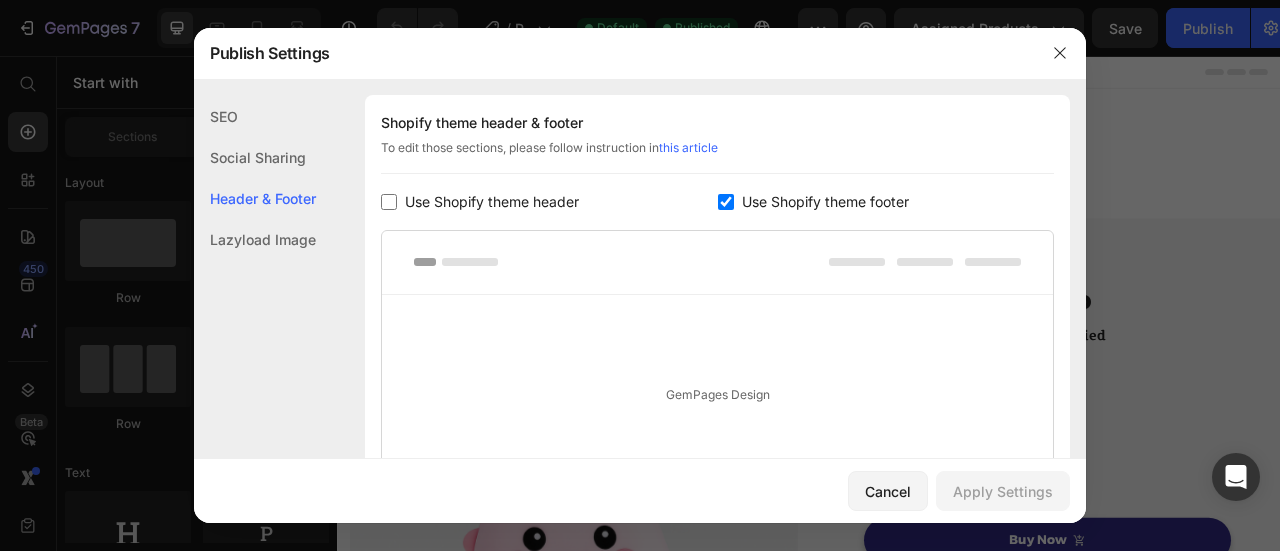 checkbox on "false" 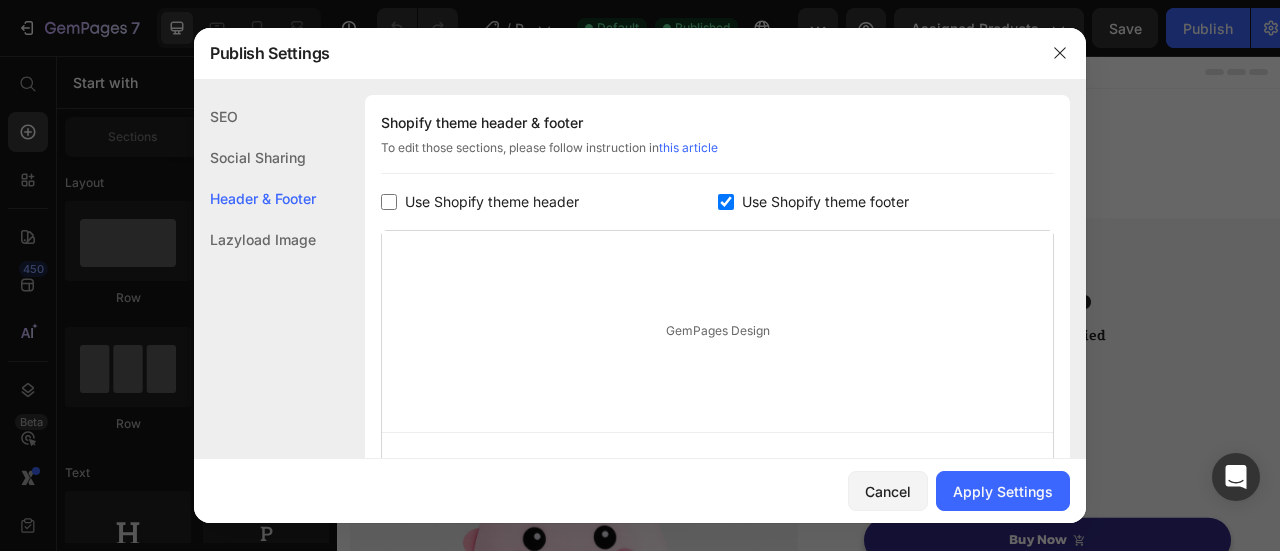 click at bounding box center (726, 202) 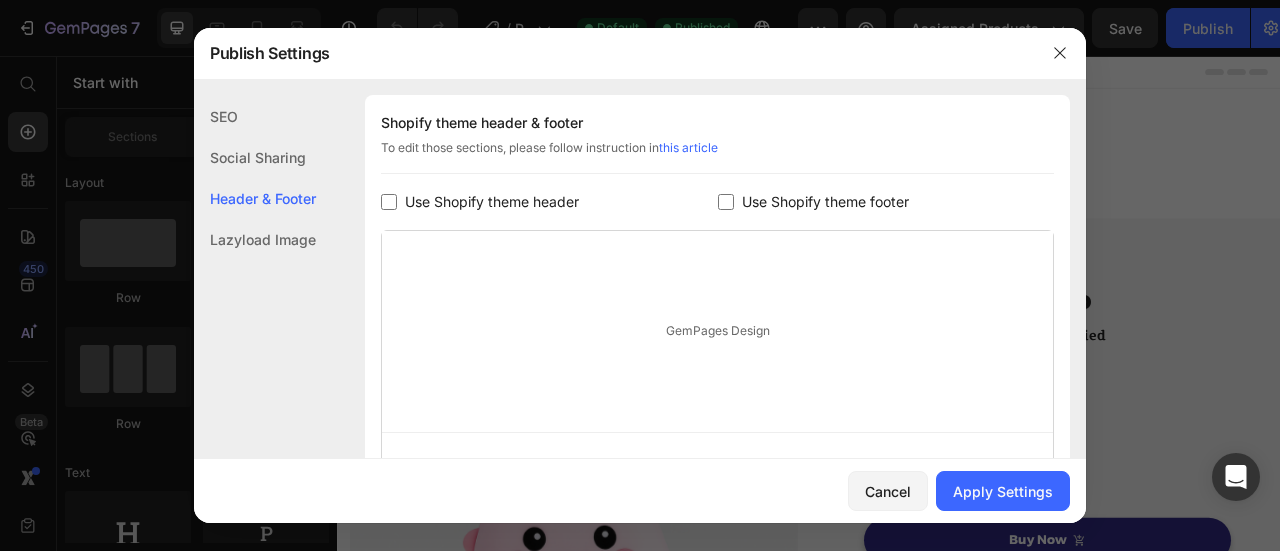 checkbox on "false" 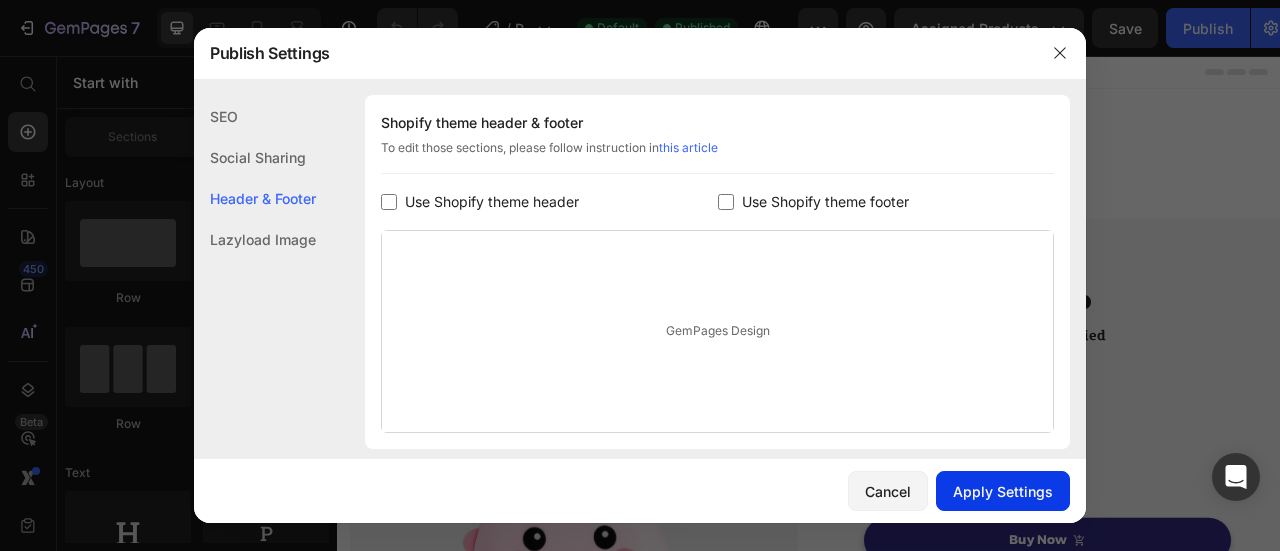 click on "Apply Settings" at bounding box center (1003, 491) 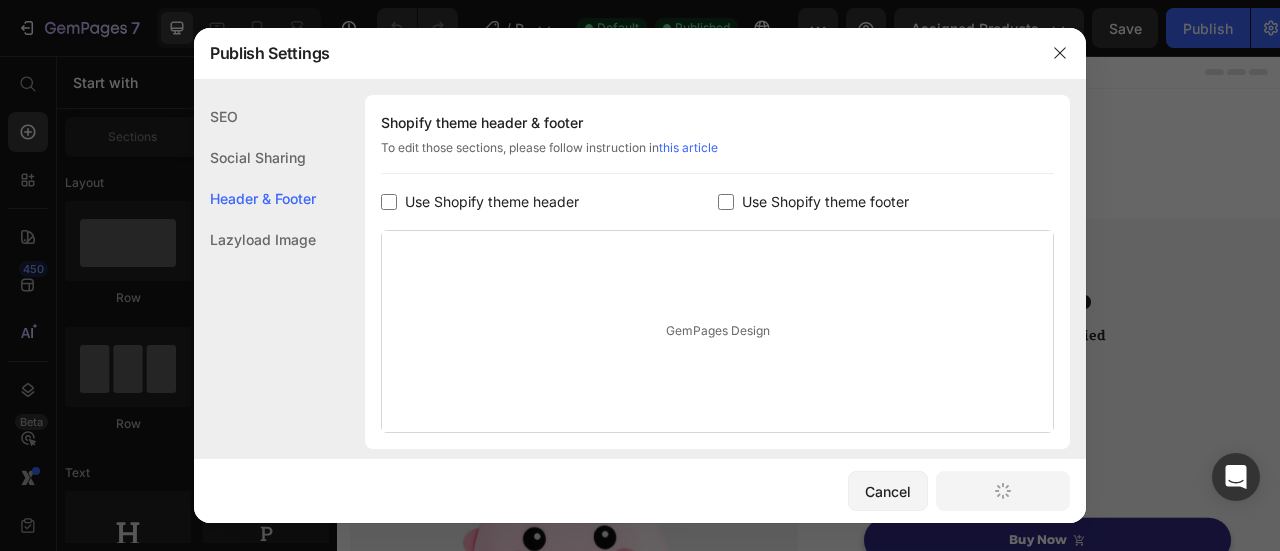 click on "Social Sharing" 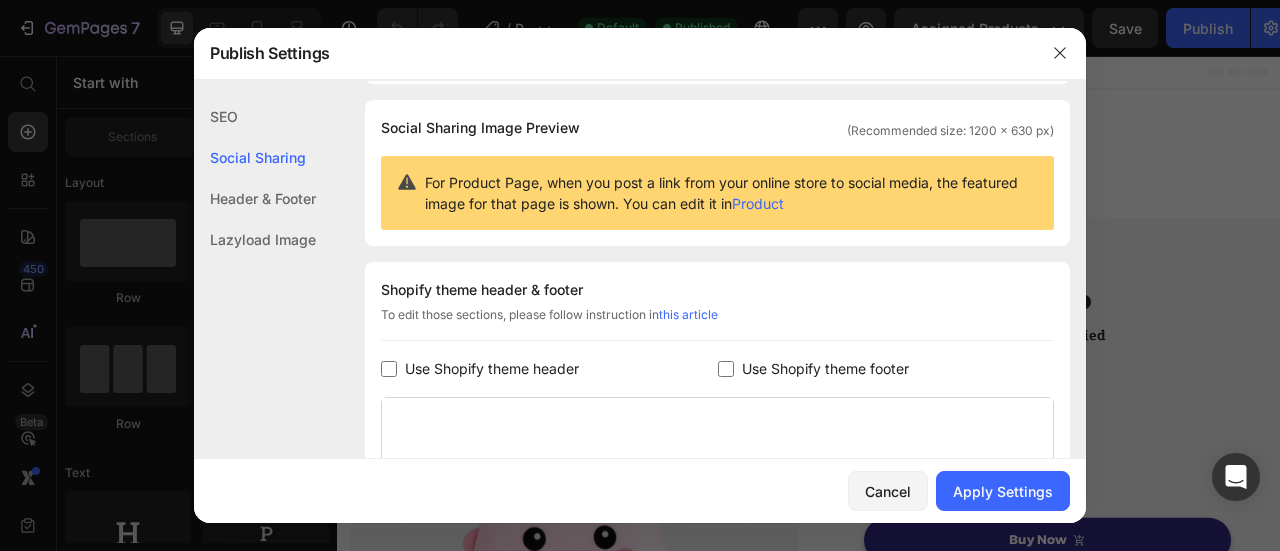 click on "SEO" 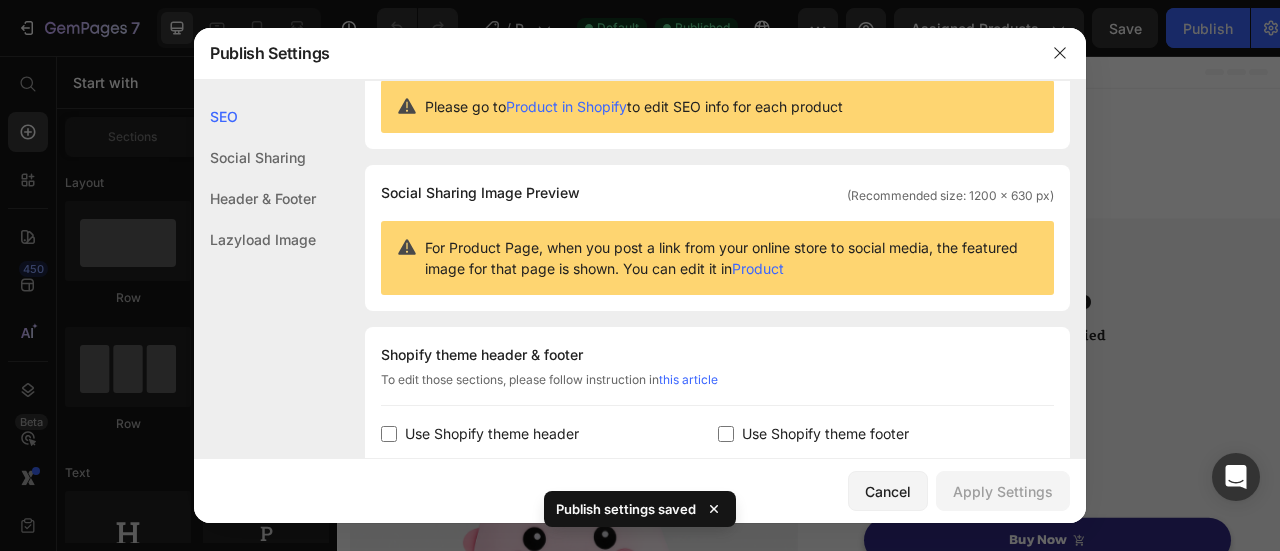 scroll, scrollTop: 0, scrollLeft: 0, axis: both 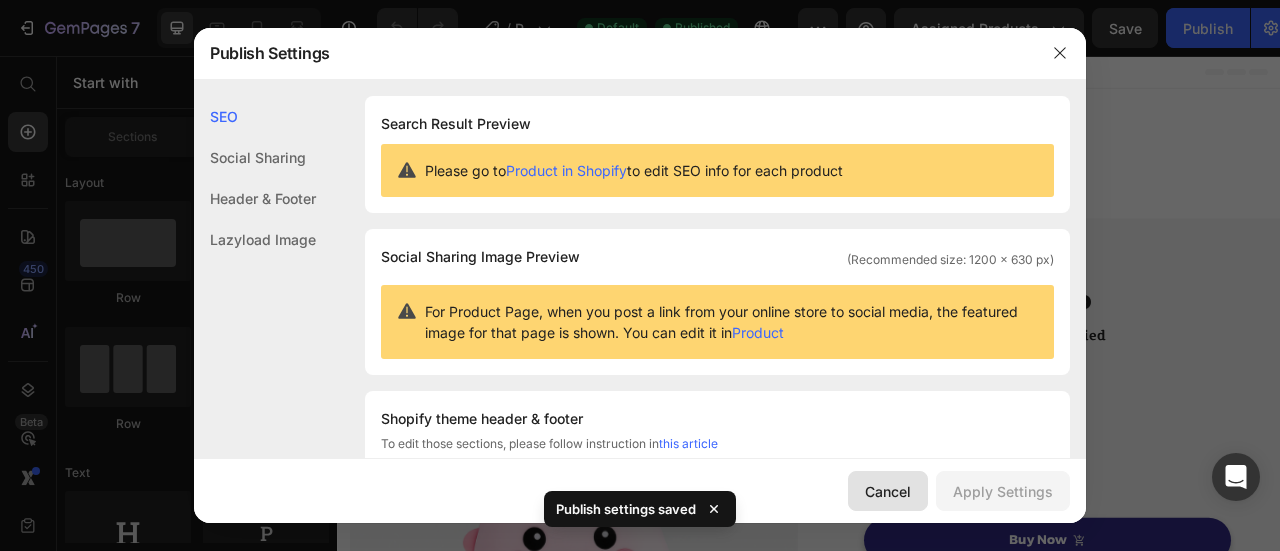 click on "Cancel" at bounding box center [888, 491] 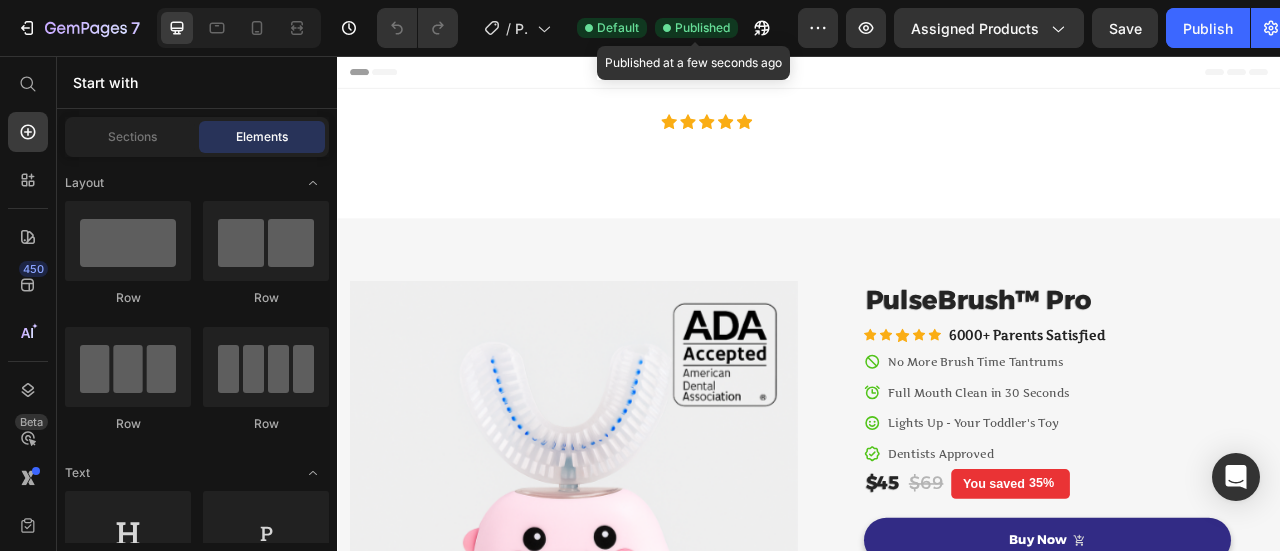 click on "Published" at bounding box center [702, 28] 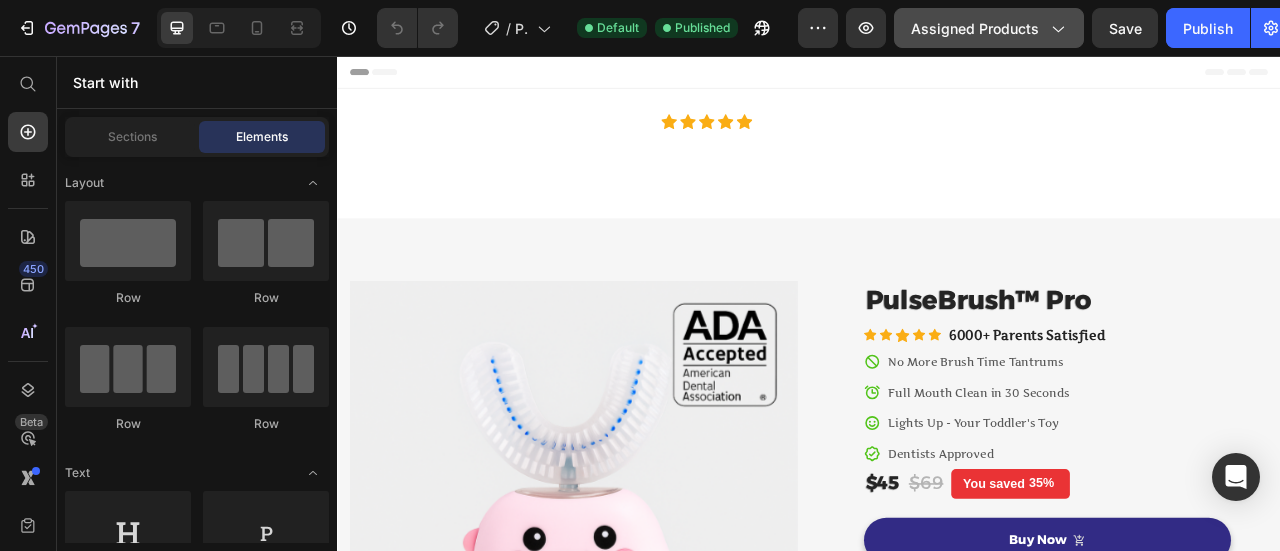 click on "Assigned Products" at bounding box center (989, 28) 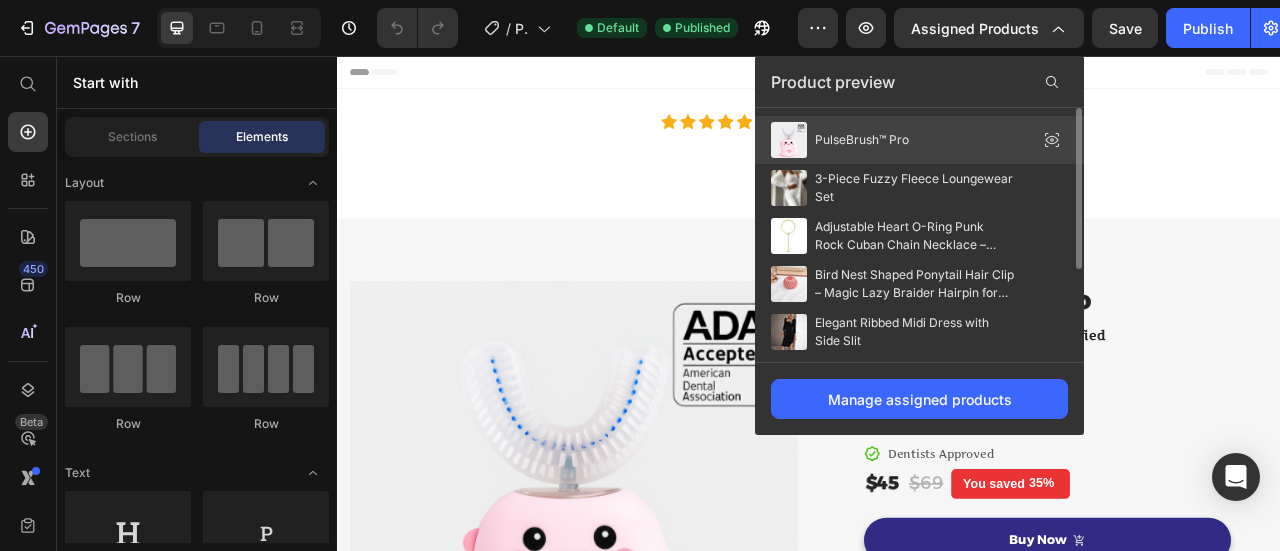click on "PulseBrush™ Pro" at bounding box center (862, 140) 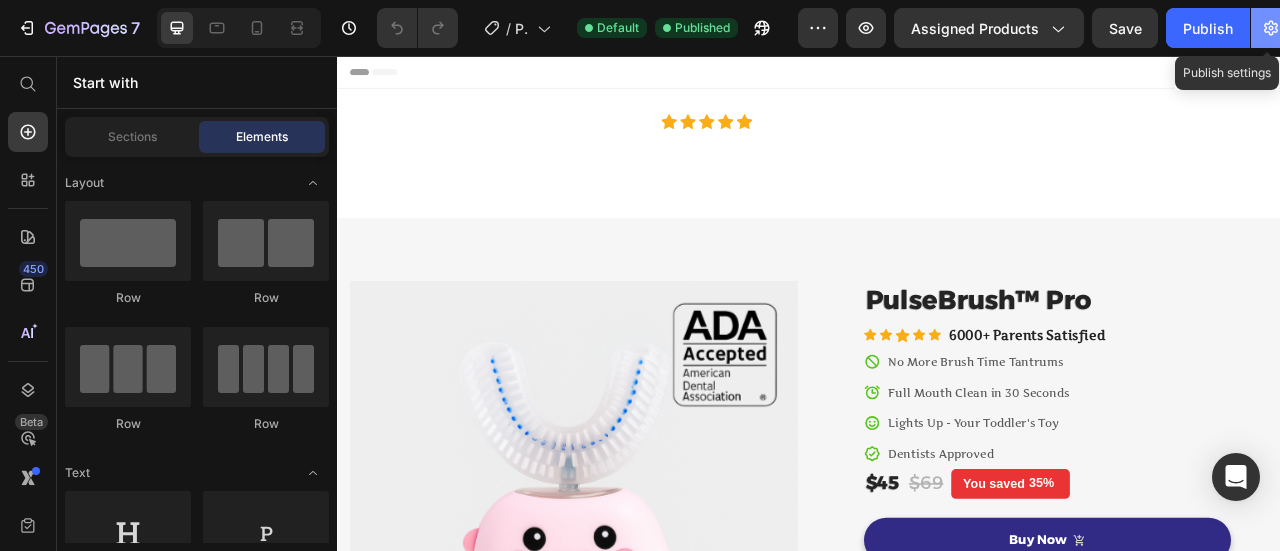 click 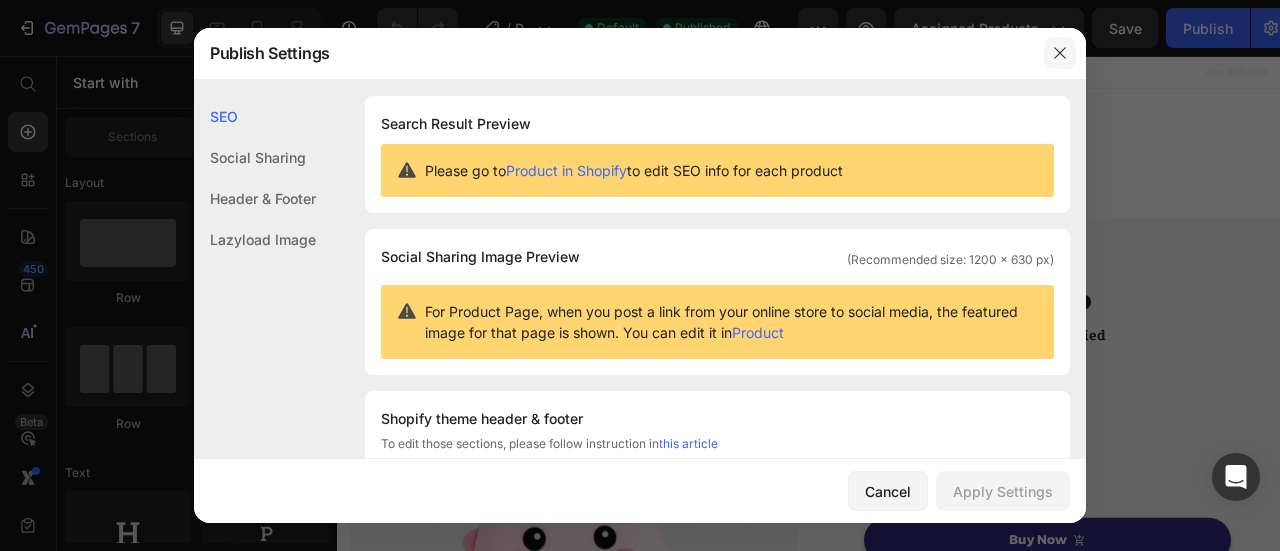 click 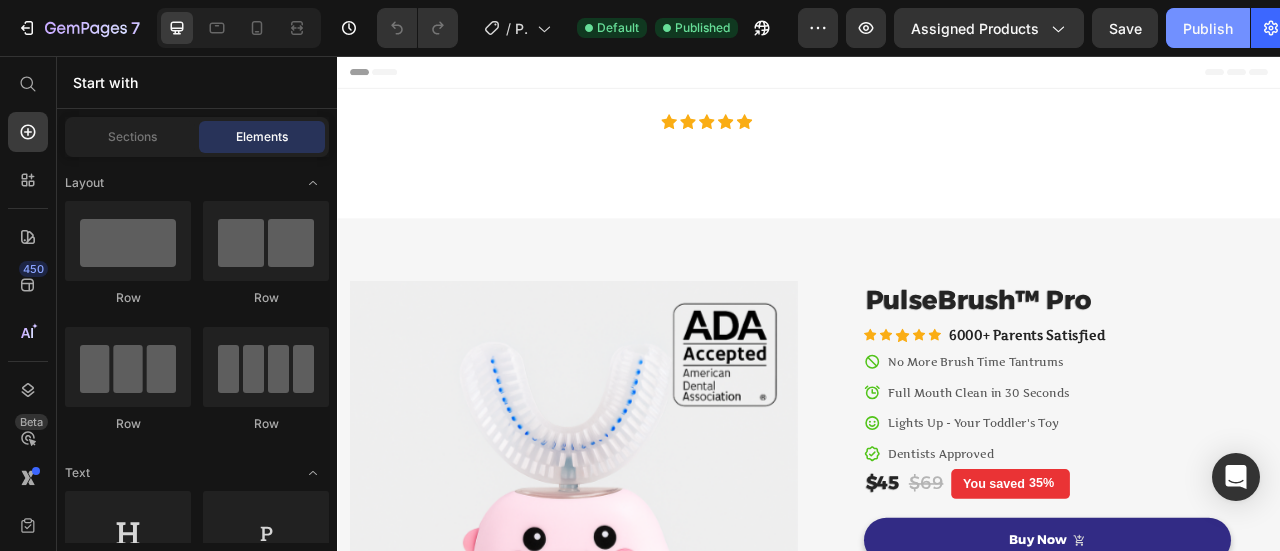 click on "Publish" 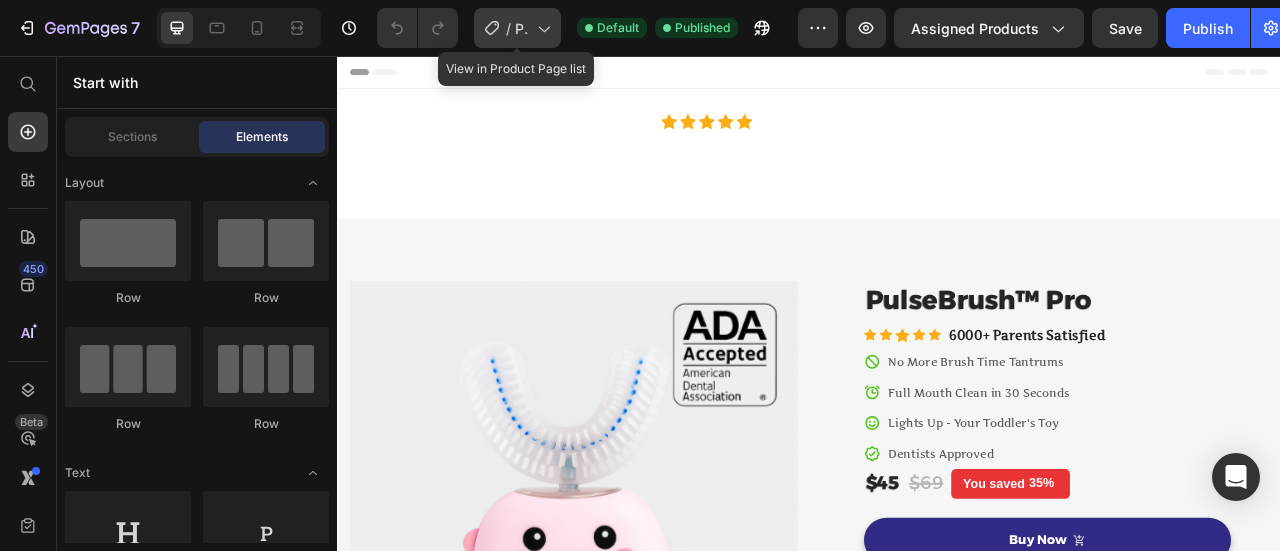 click on "/" at bounding box center [508, 28] 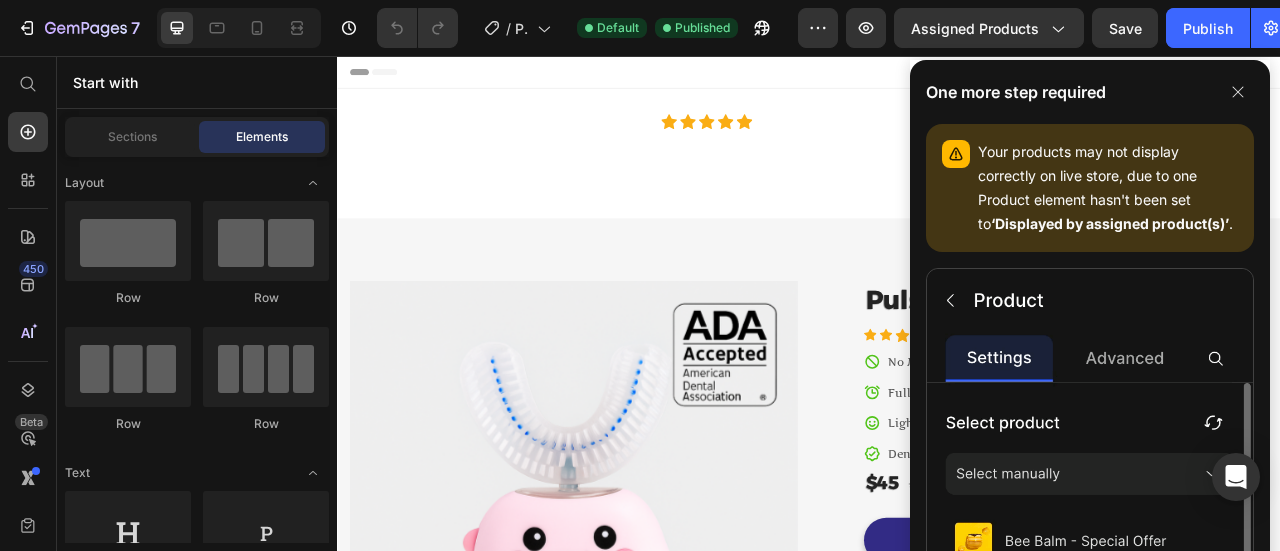 click 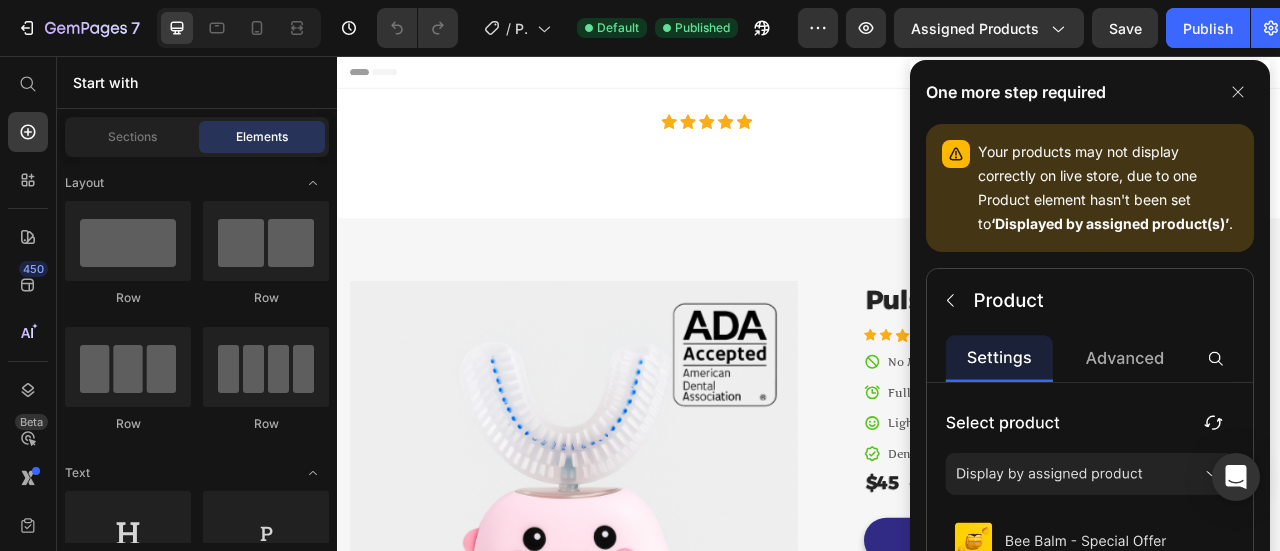 click 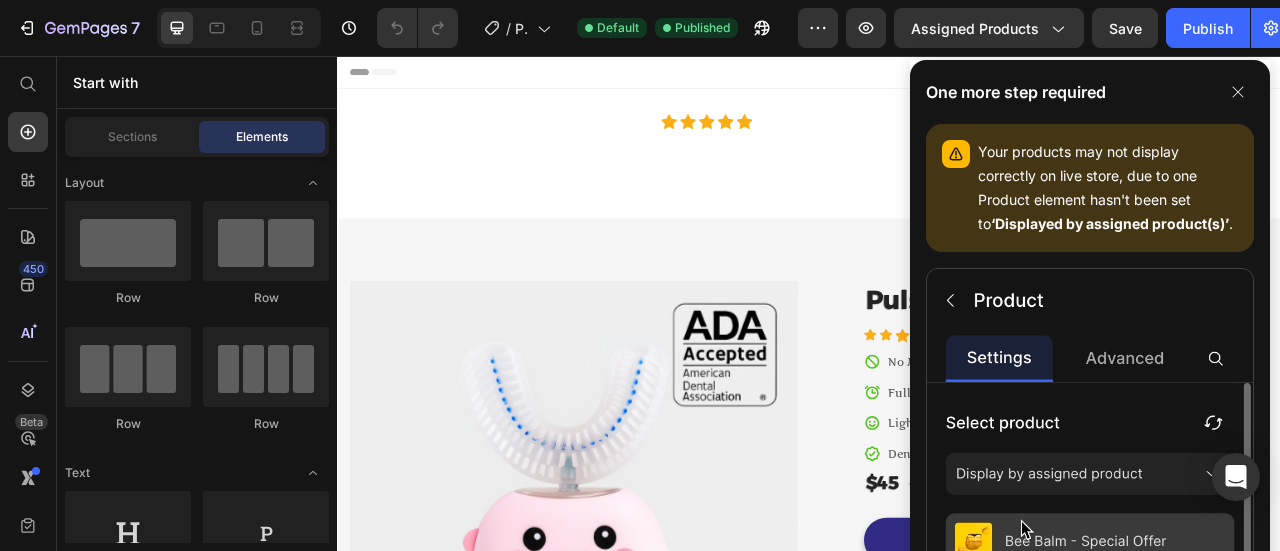 click 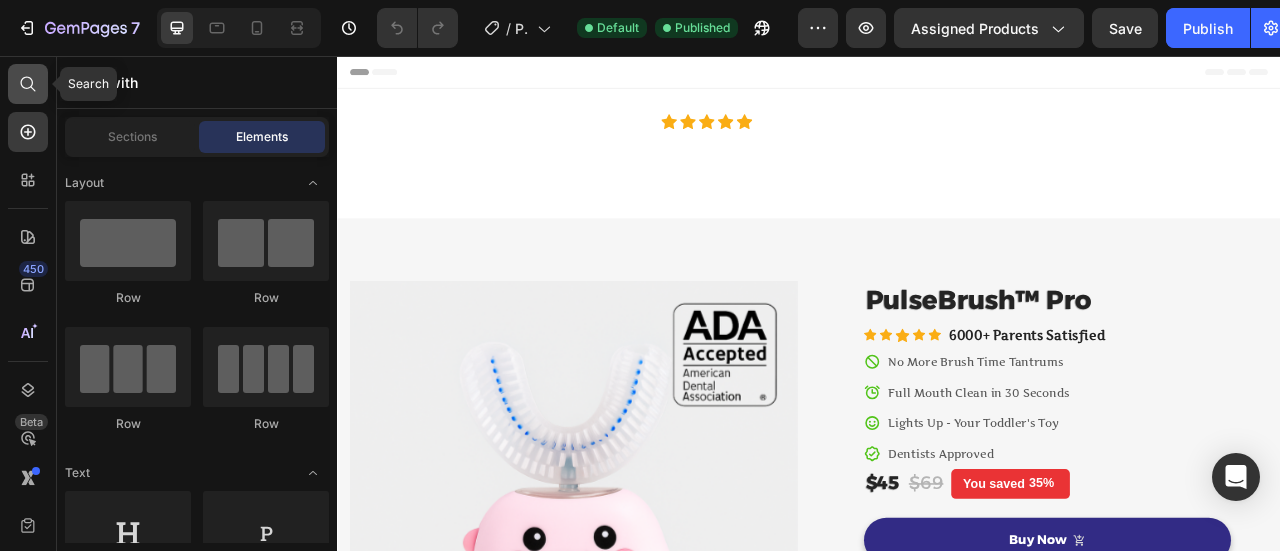 click 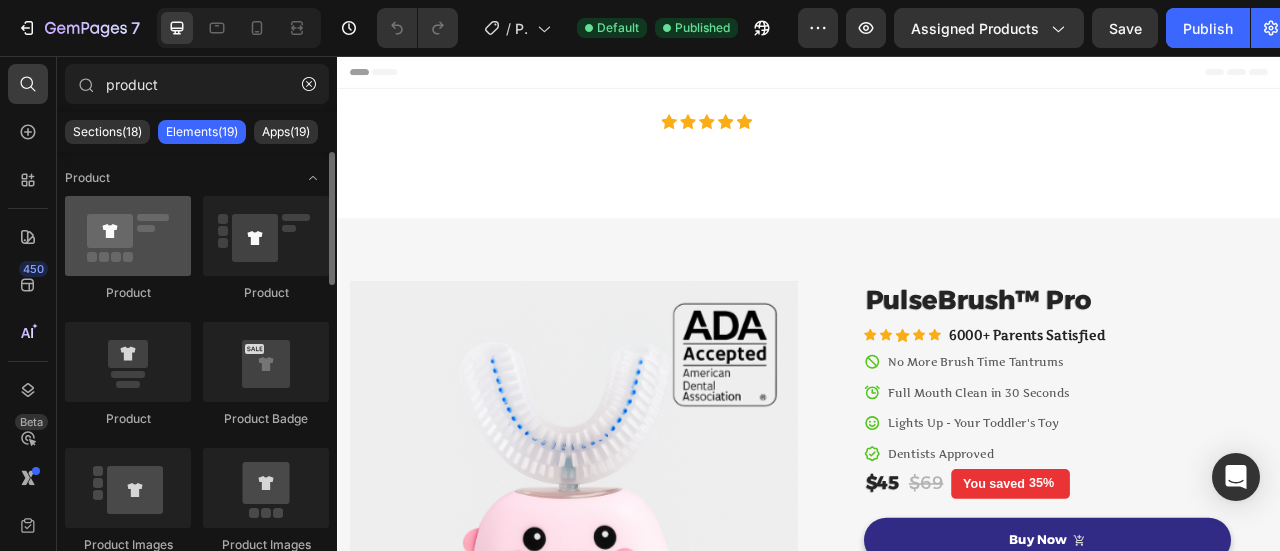 type on "product" 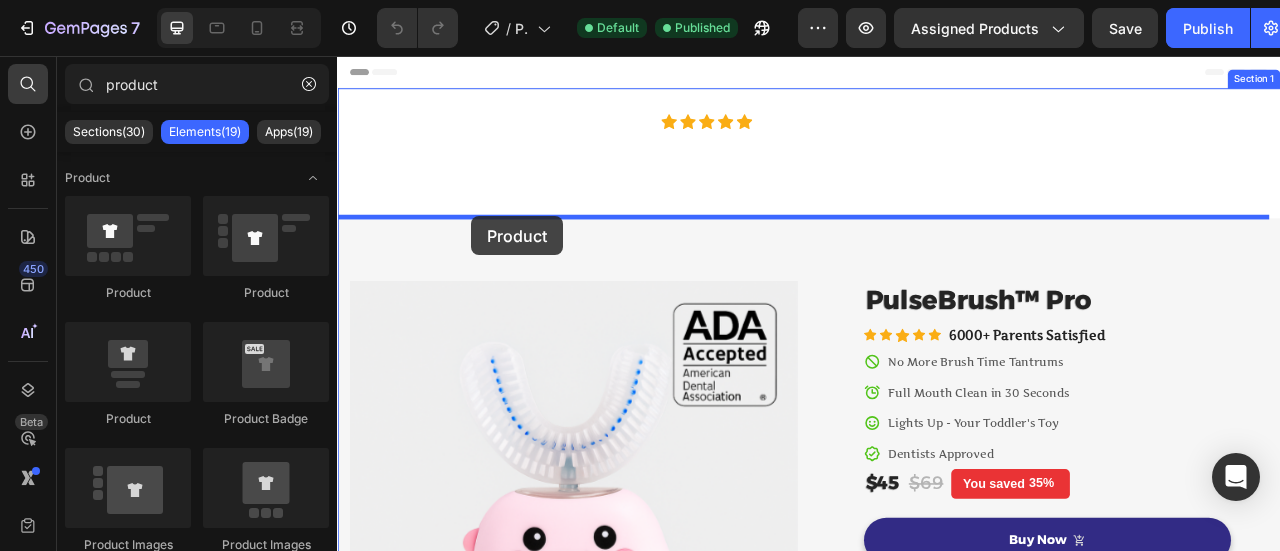 drag, startPoint x: 438, startPoint y: 303, endPoint x: 507, endPoint y: 260, distance: 81.3019 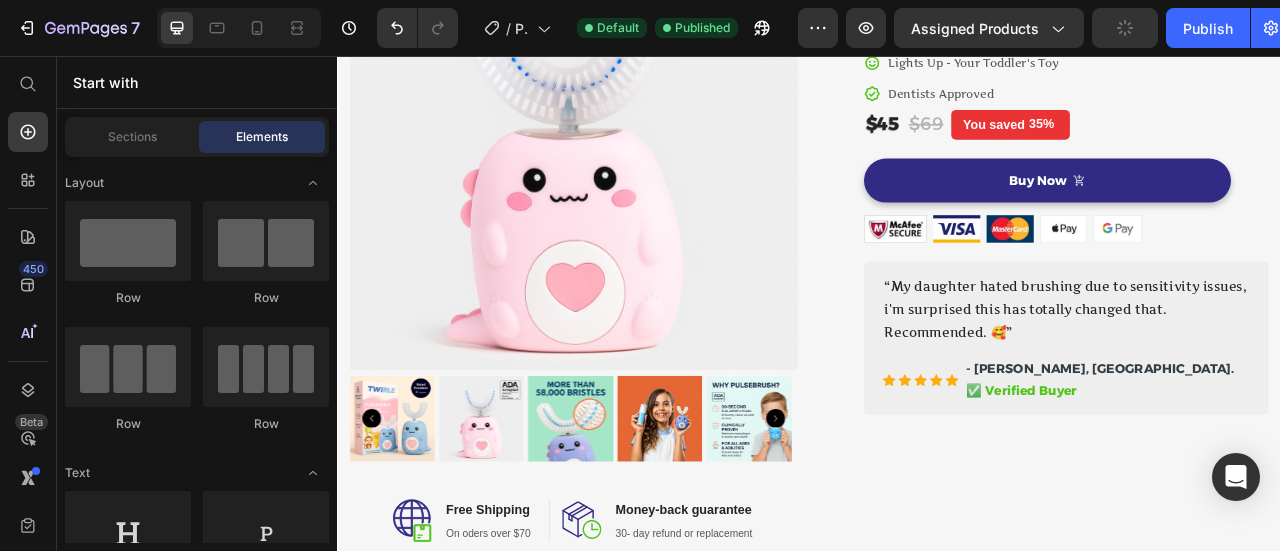 scroll, scrollTop: 1064, scrollLeft: 0, axis: vertical 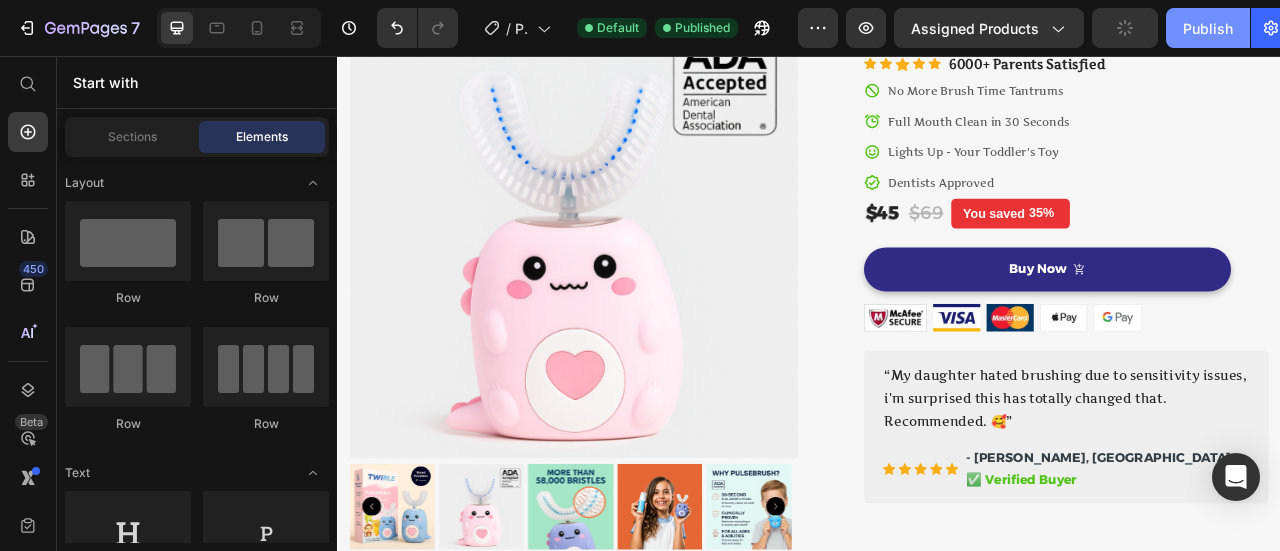 click on "Publish" 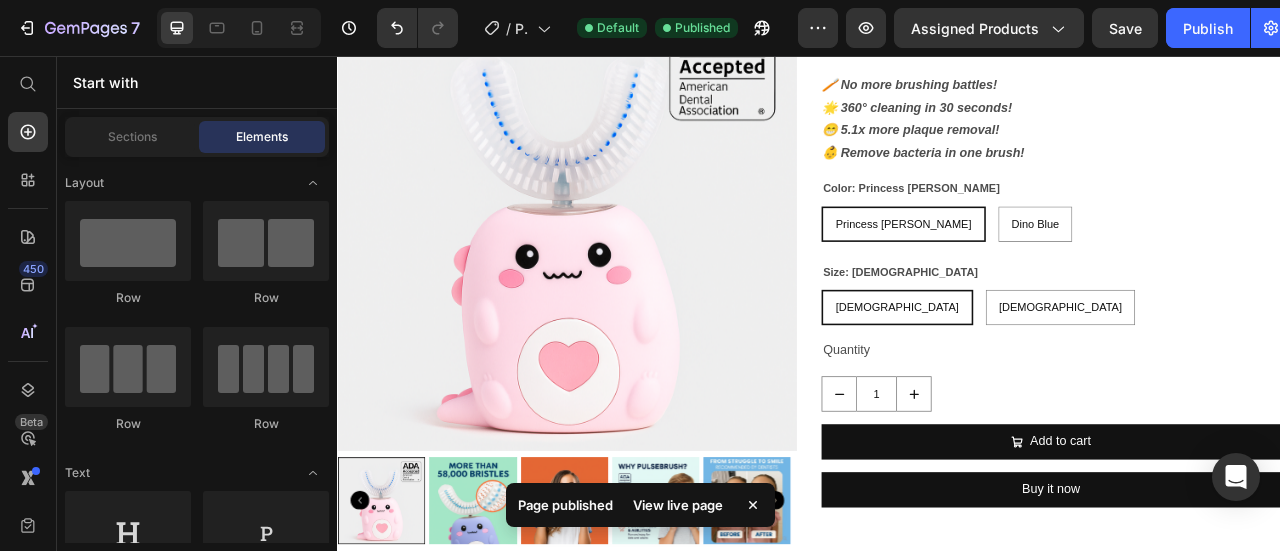 scroll, scrollTop: 0, scrollLeft: 0, axis: both 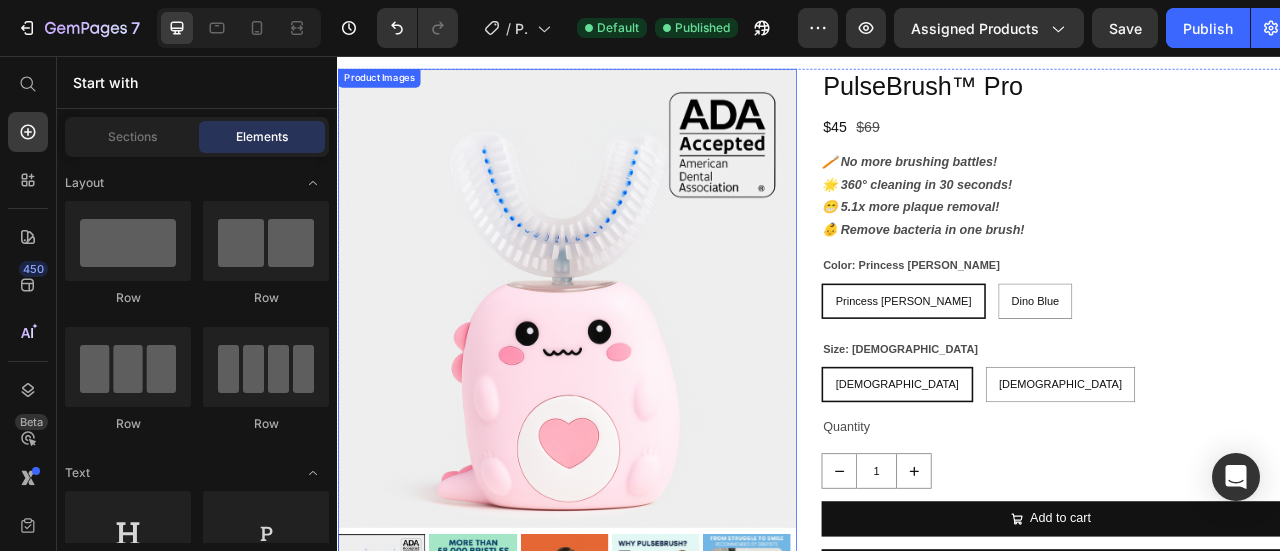 click at bounding box center (629, 364) 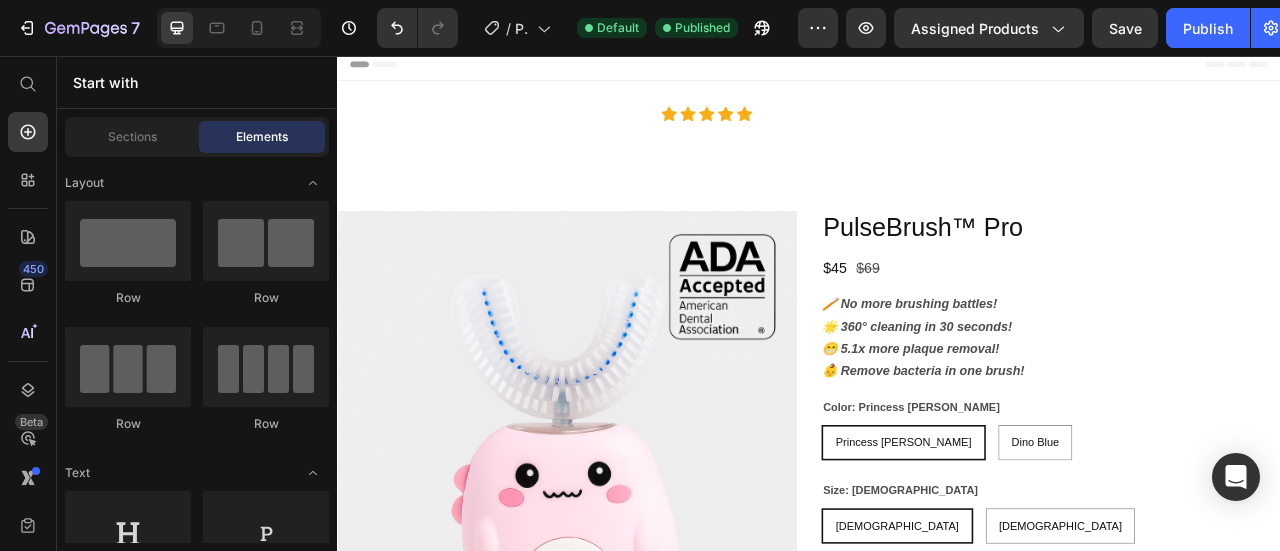 scroll, scrollTop: 0, scrollLeft: 0, axis: both 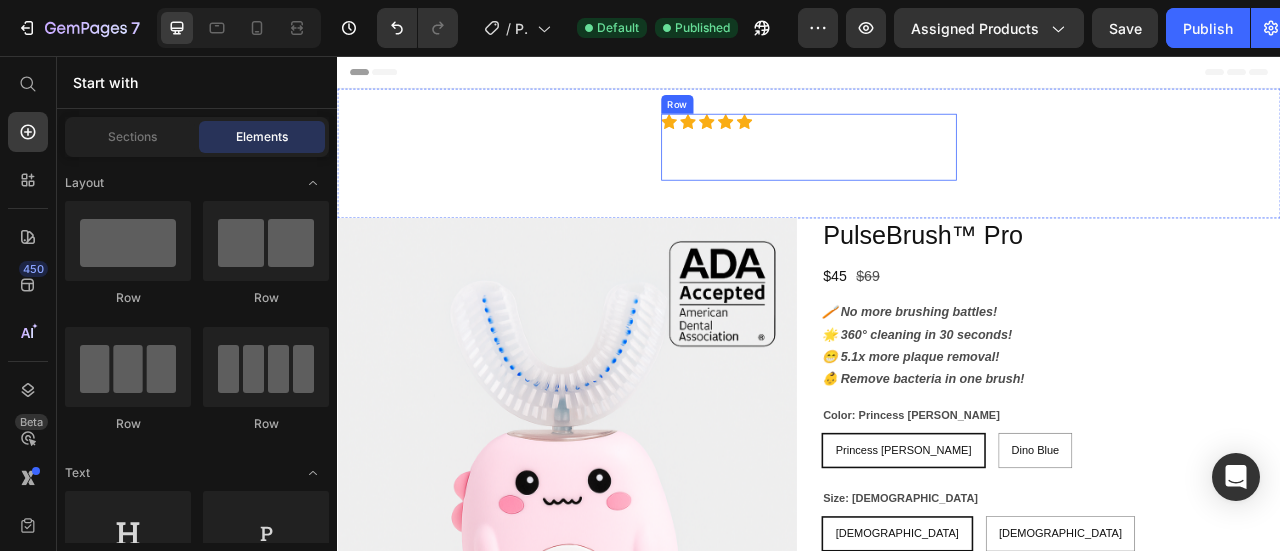 click on "Icon                Icon                Icon                Icon                Icon Icon List Hoz 6000+ Parents Satisfied Text block" at bounding box center [937, 171] 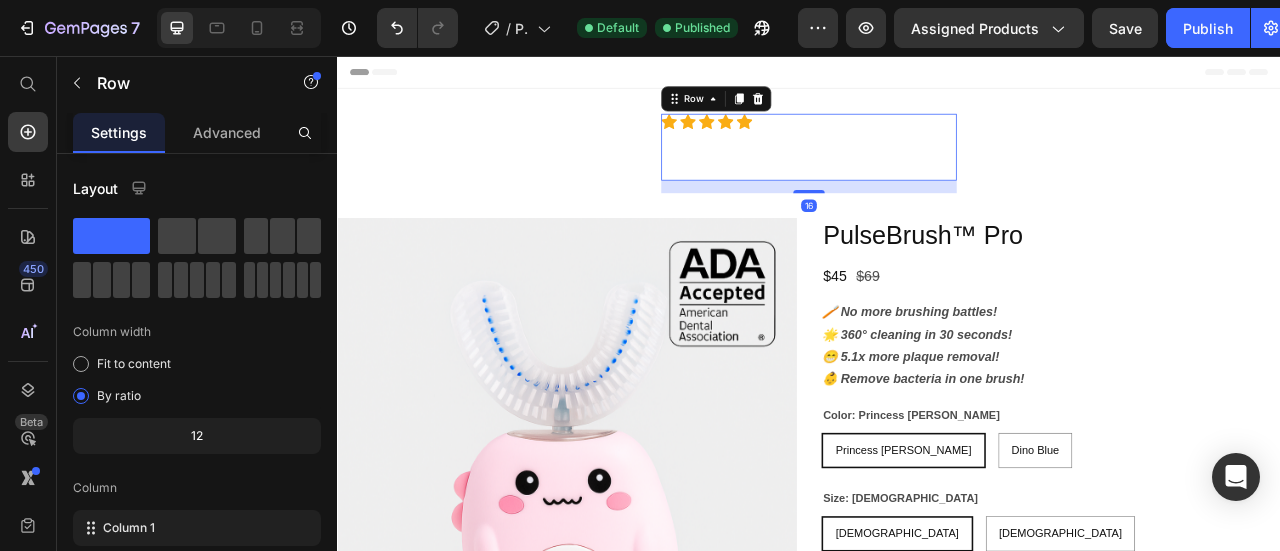 click on "Easy Returns Text block" at bounding box center [526, 179] 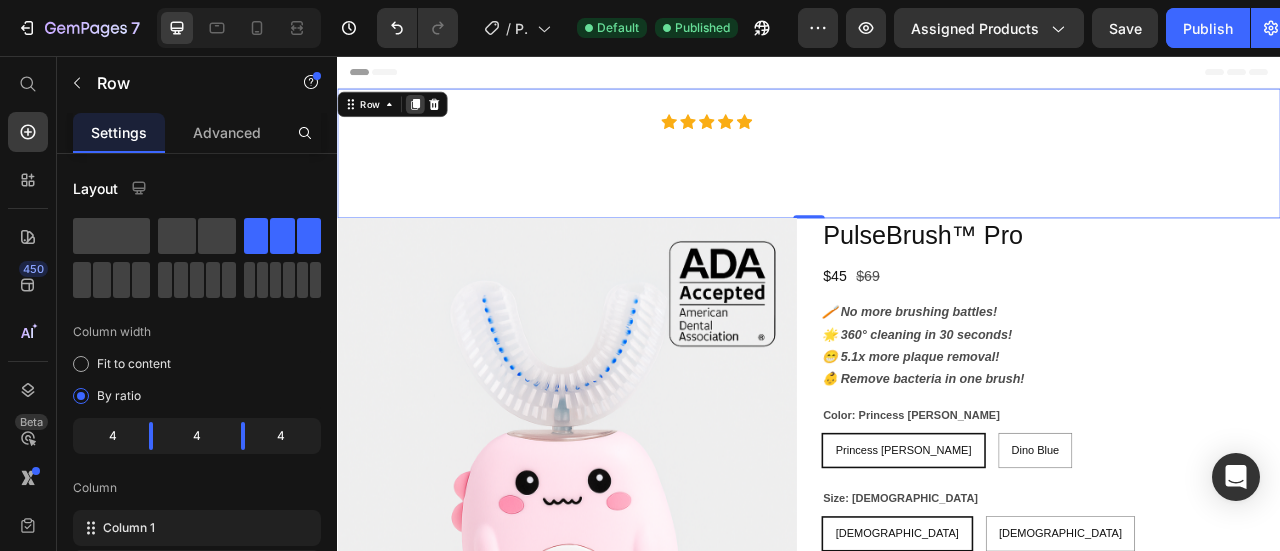 click 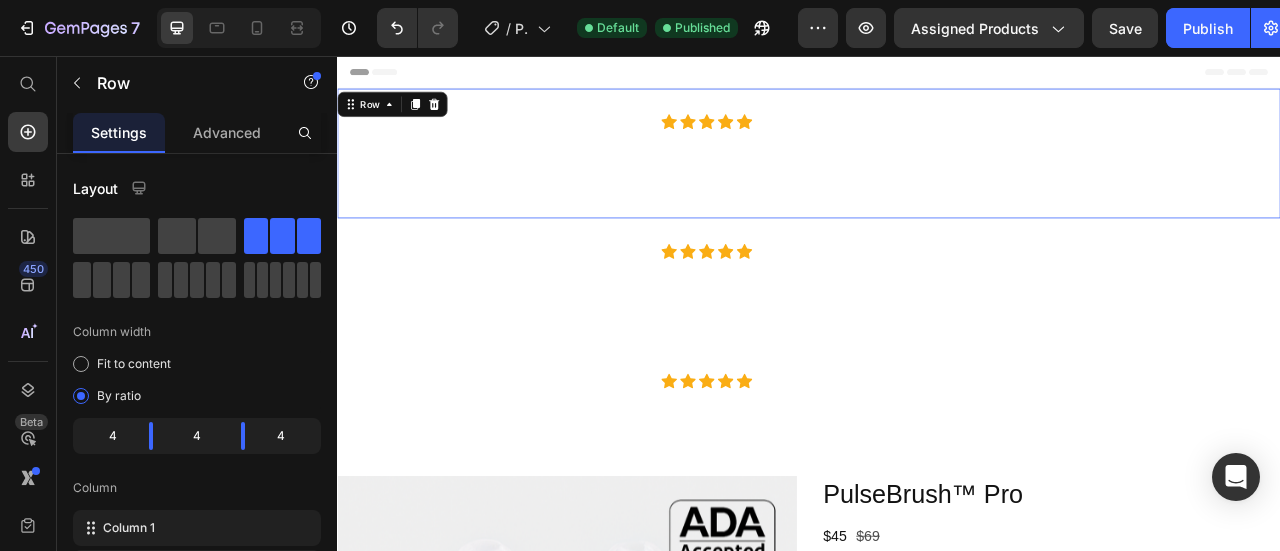 click at bounding box center [460, 117] 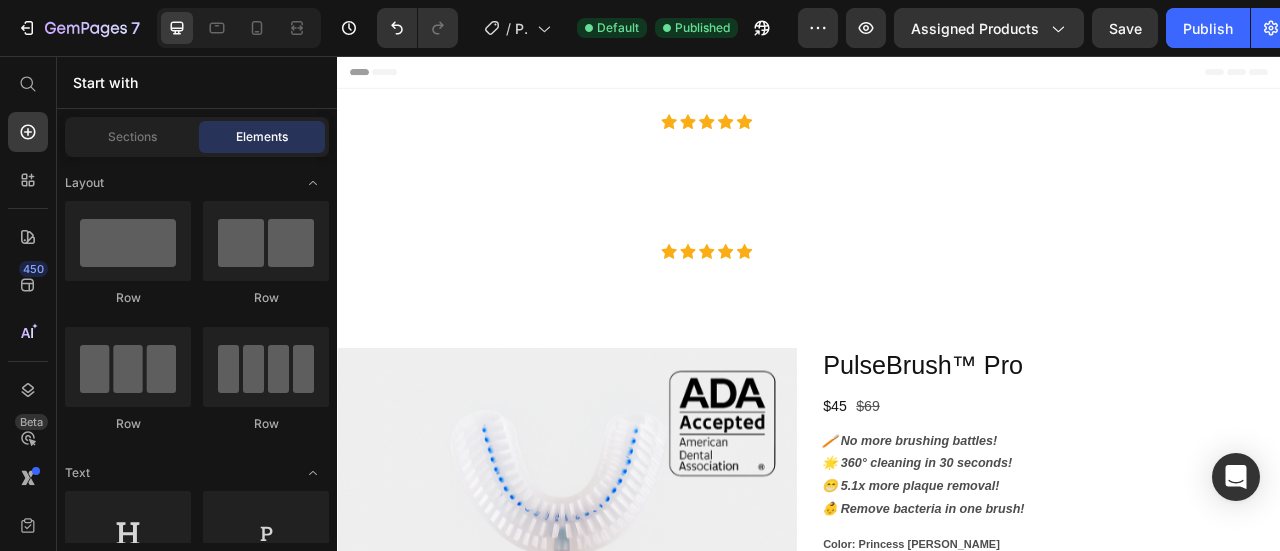 click on "Easy Returns Text block                Icon                Icon                Icon                Icon                Icon Icon List Hoz 6000+ Parents Satisfied Text block Row Free shipping Text block Row" at bounding box center [937, 179] 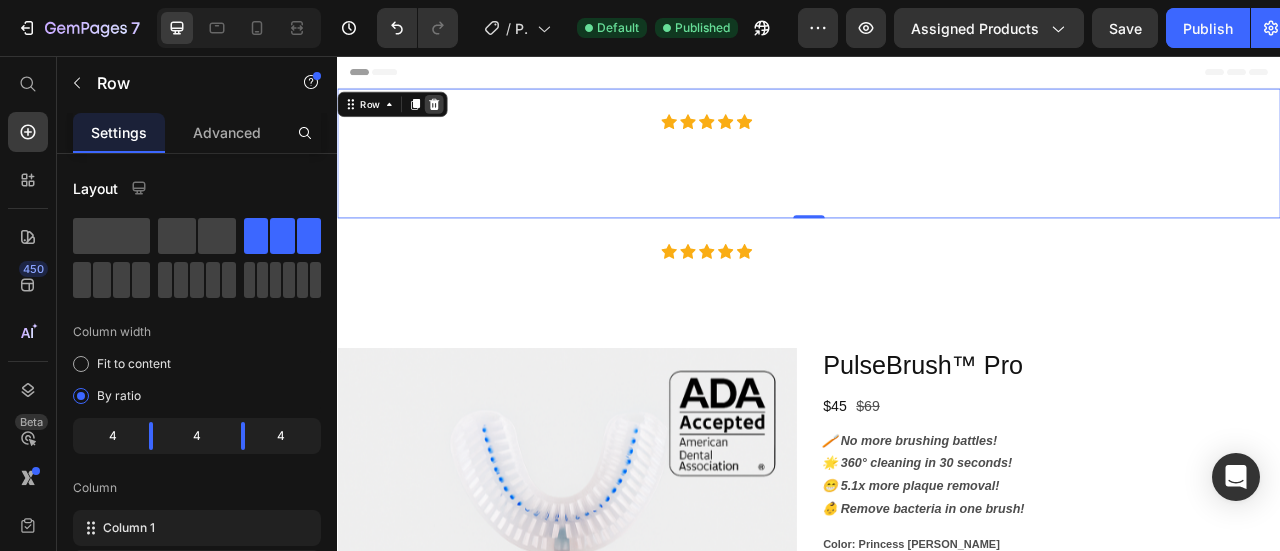 click 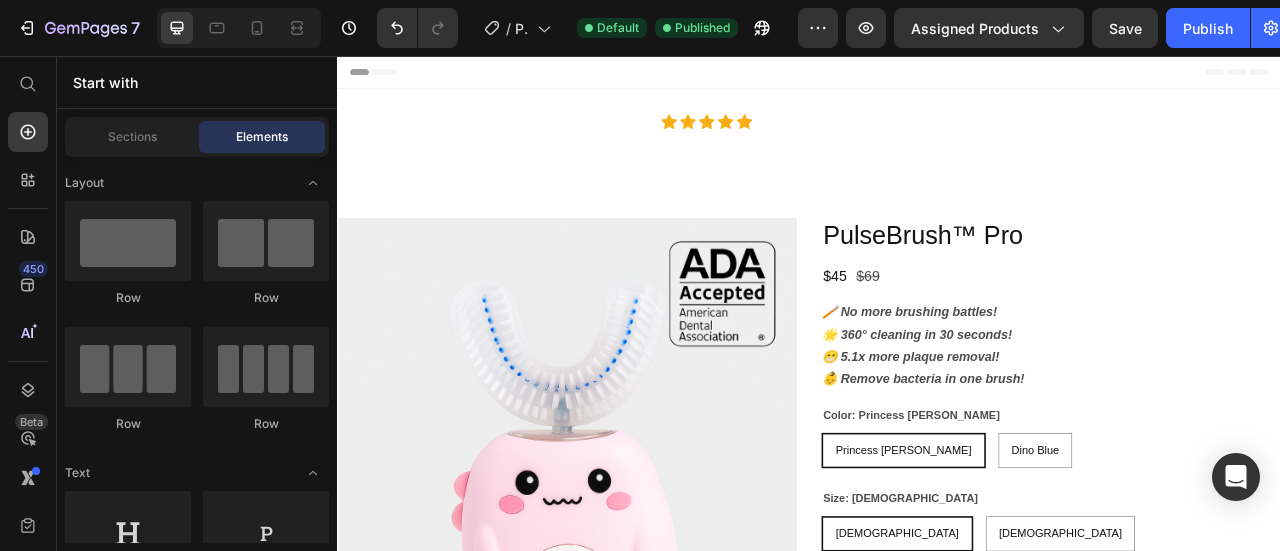 click on "Easy Returns Text block                Icon                Icon                Icon                Icon                Icon Icon List Hoz 6000+ Parents Satisfied Text block Row Free shipping Text block Row" at bounding box center [937, 179] 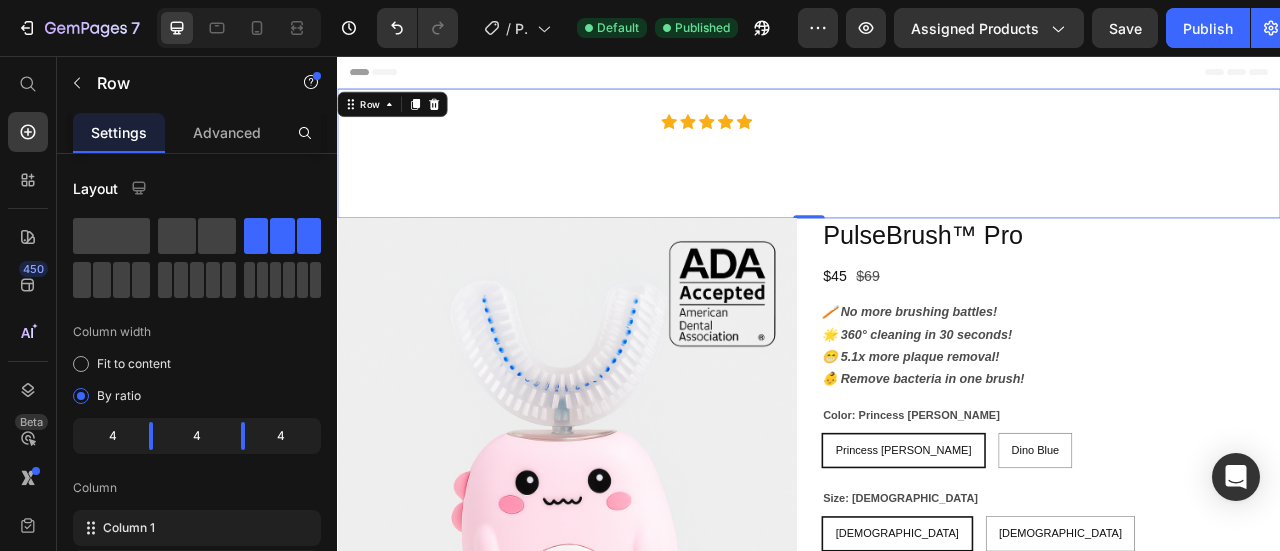 click 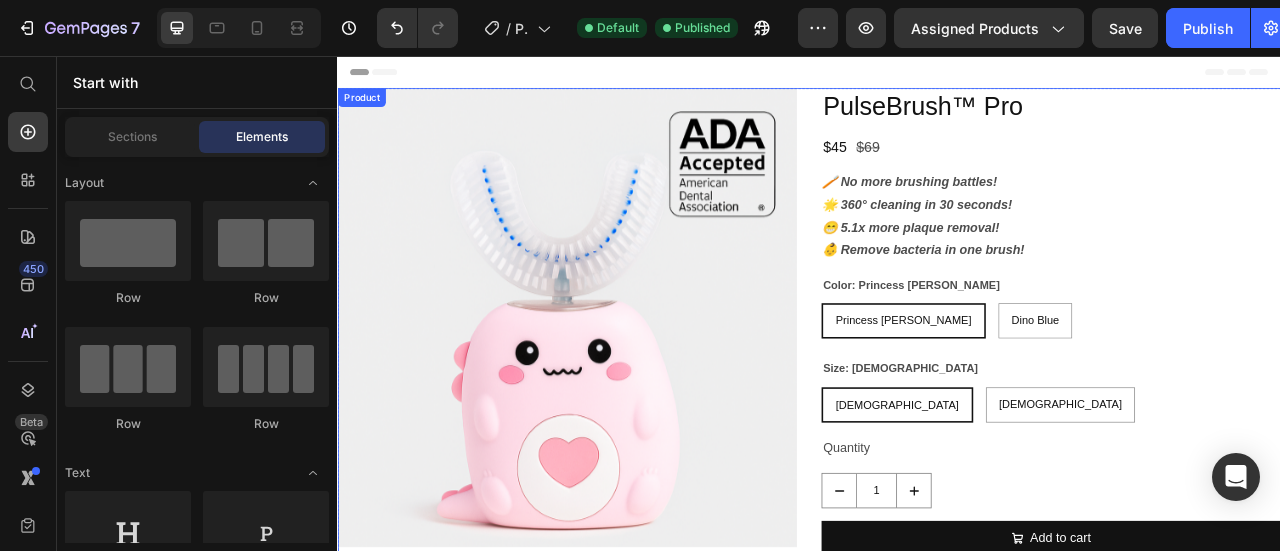 click on "Product Images PulseBrush™ Pro Product Title $45 Product Price $69 Product Price Row 🪥 No more brushing battles!  🌟 360° cleaning in 30 seconds! 😁 5.1x more plaque removal! 👶 Remove bacteria in one brush! Product Description Color: Princess Pink Princess Pink Princess Pink Princess Pink Dino Blue Dino Blue Dino Blue Size: [DEMOGRAPHIC_DATA] [DEMOGRAPHIC_DATA] [DEMOGRAPHIC_DATA] [DEMOGRAPHIC_DATA] [DEMOGRAPHIC_DATA] [DEMOGRAPHIC_DATA] [DEMOGRAPHIC_DATA] Product Variants & Swatches Quantity Text Block 1 Product Quantity
Add to cart Add to Cart Buy it now Dynamic Checkout Product" at bounding box center (937, 456) 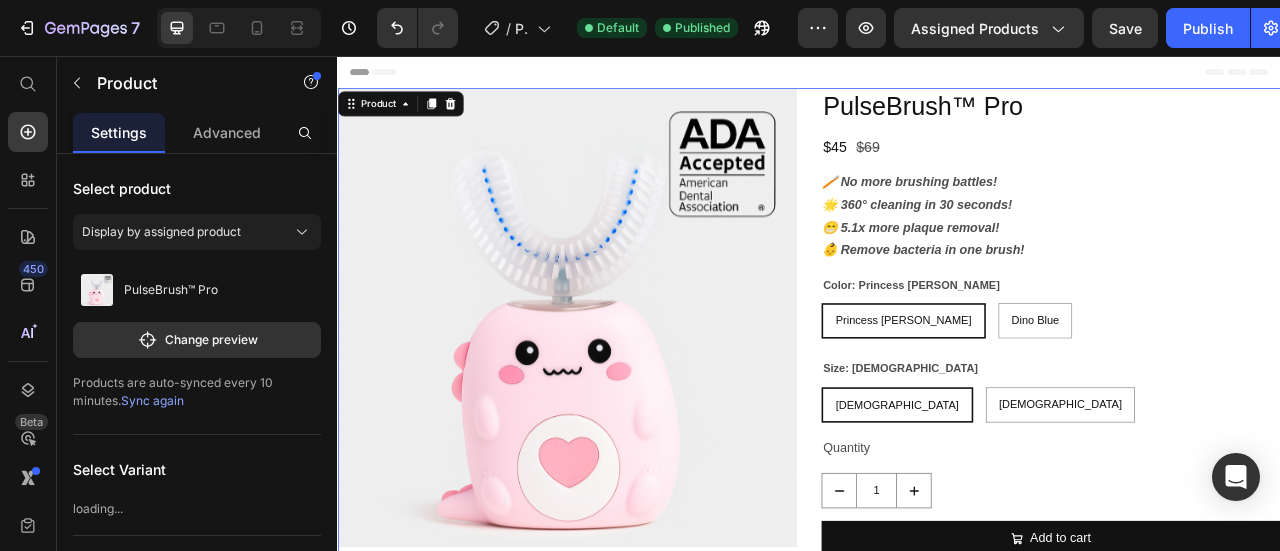 click on "Product" at bounding box center [417, 117] 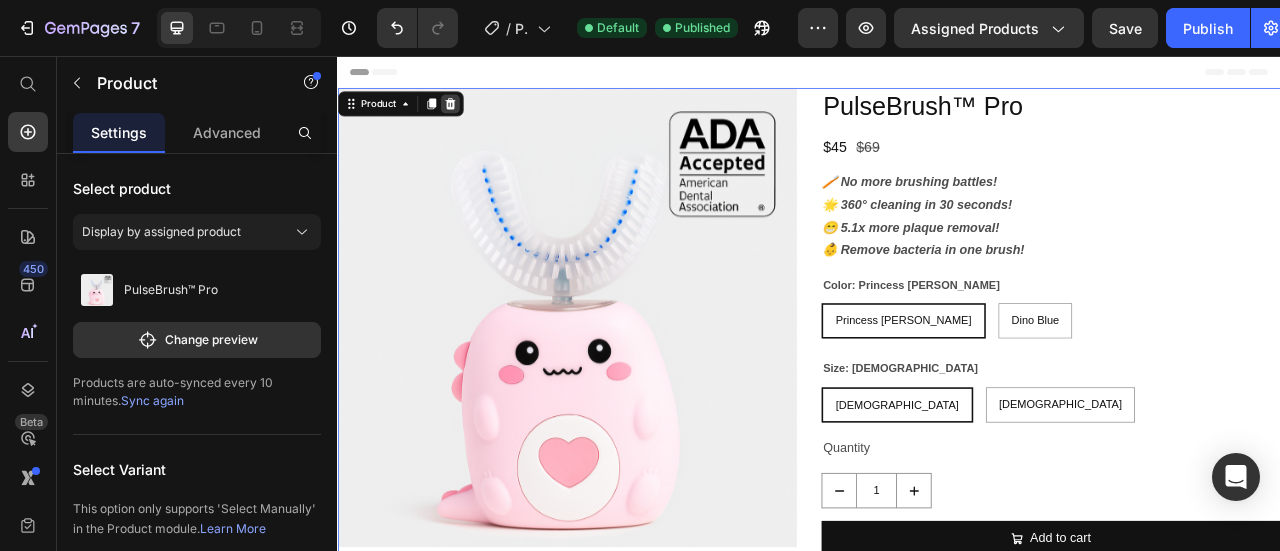 click 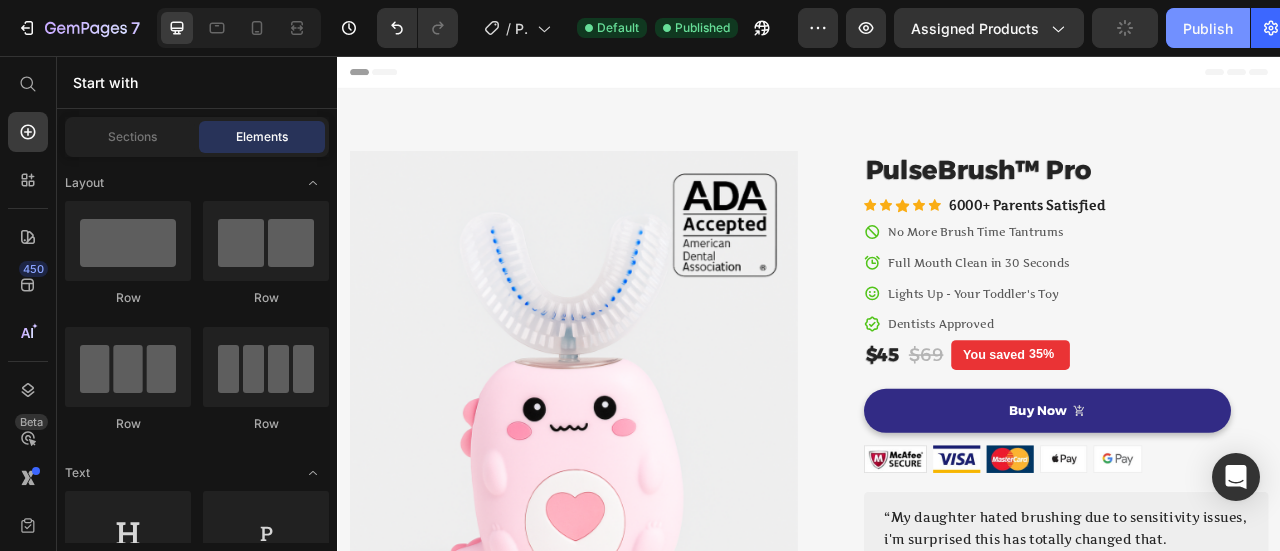 click on "Publish" at bounding box center (1208, 28) 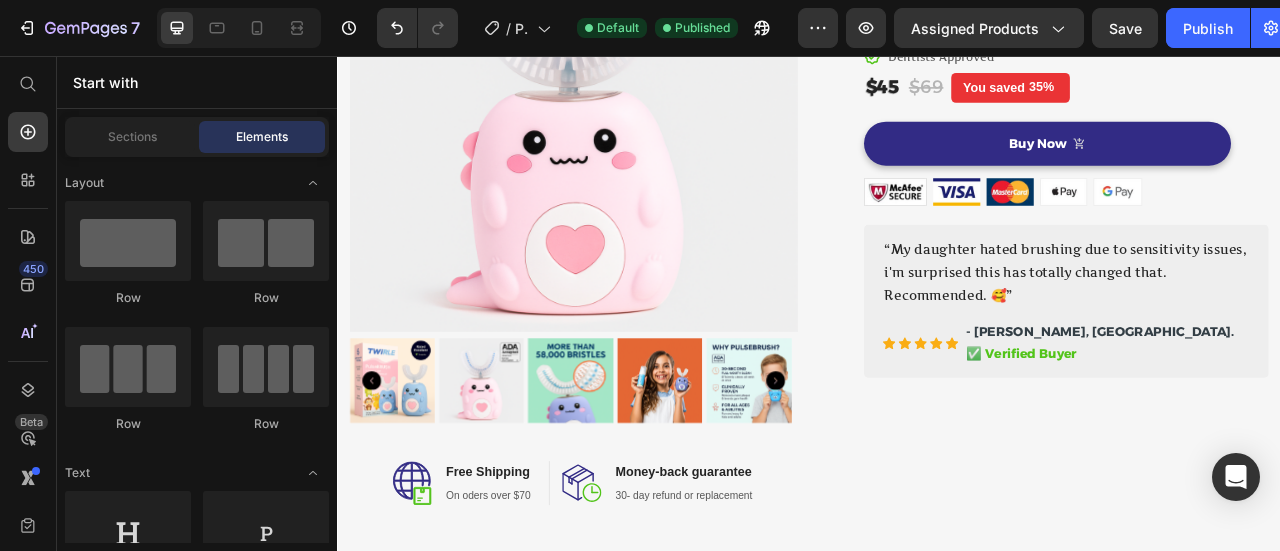 scroll, scrollTop: 348, scrollLeft: 0, axis: vertical 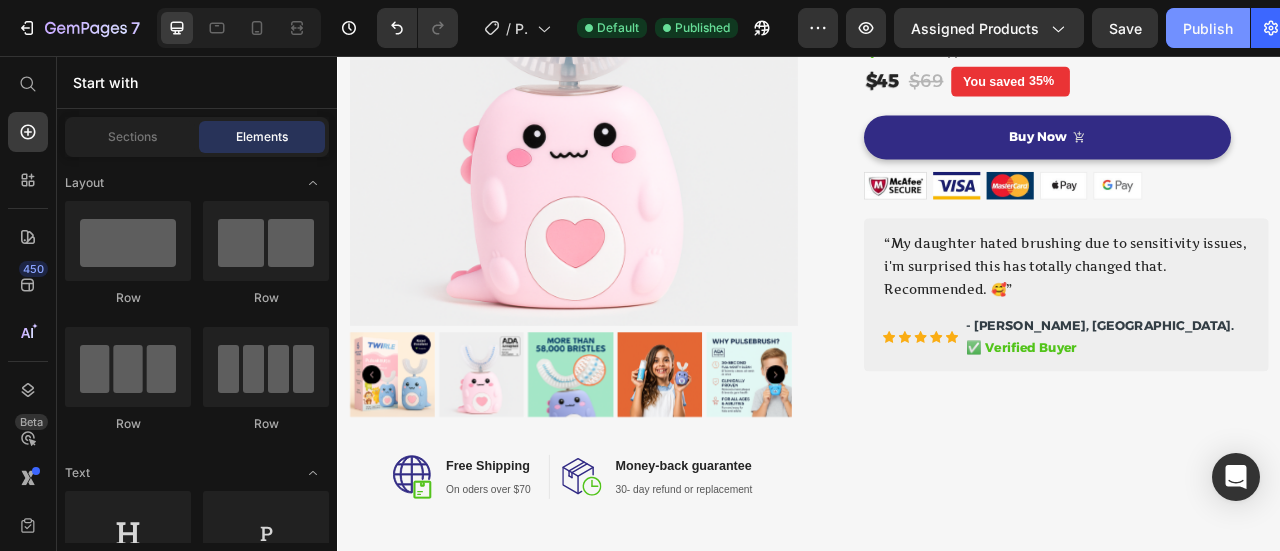 click on "Publish" 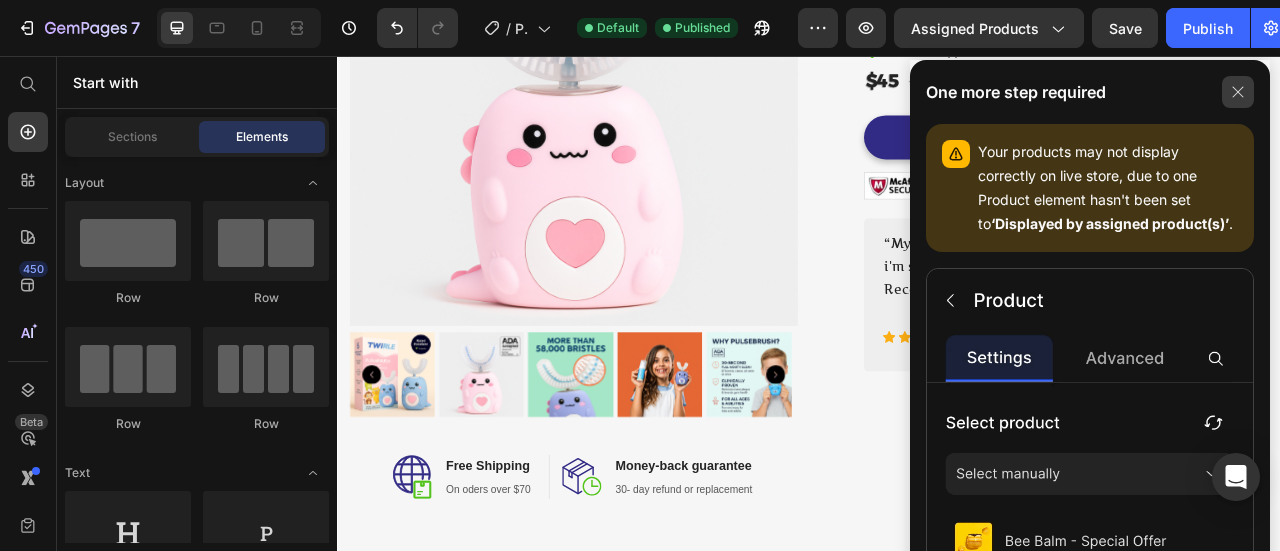 click 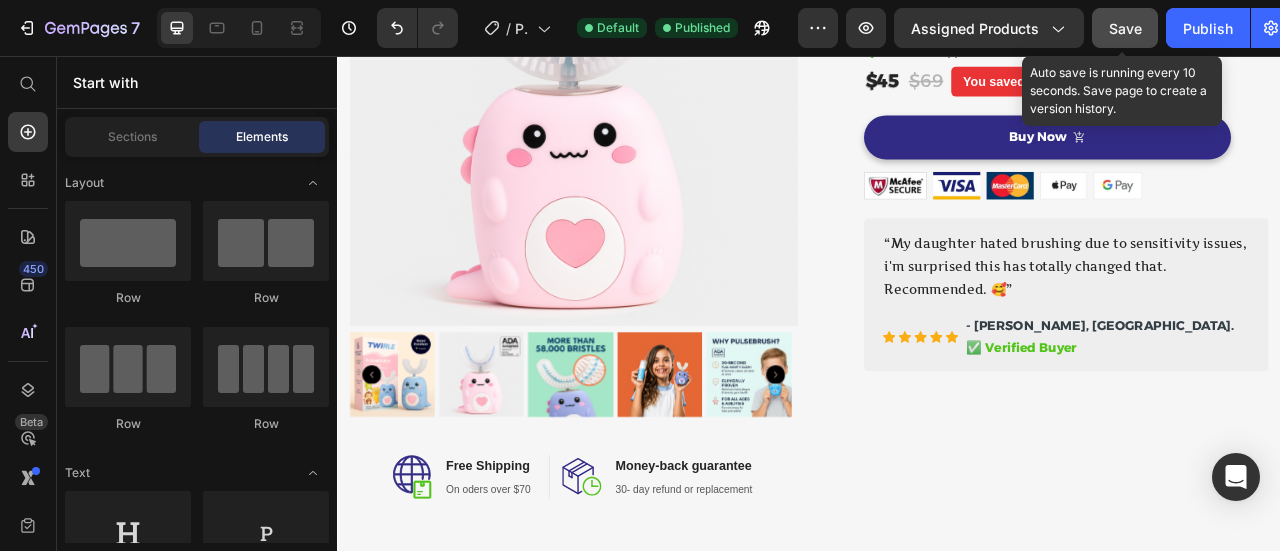 click on "Save" at bounding box center (1125, 28) 